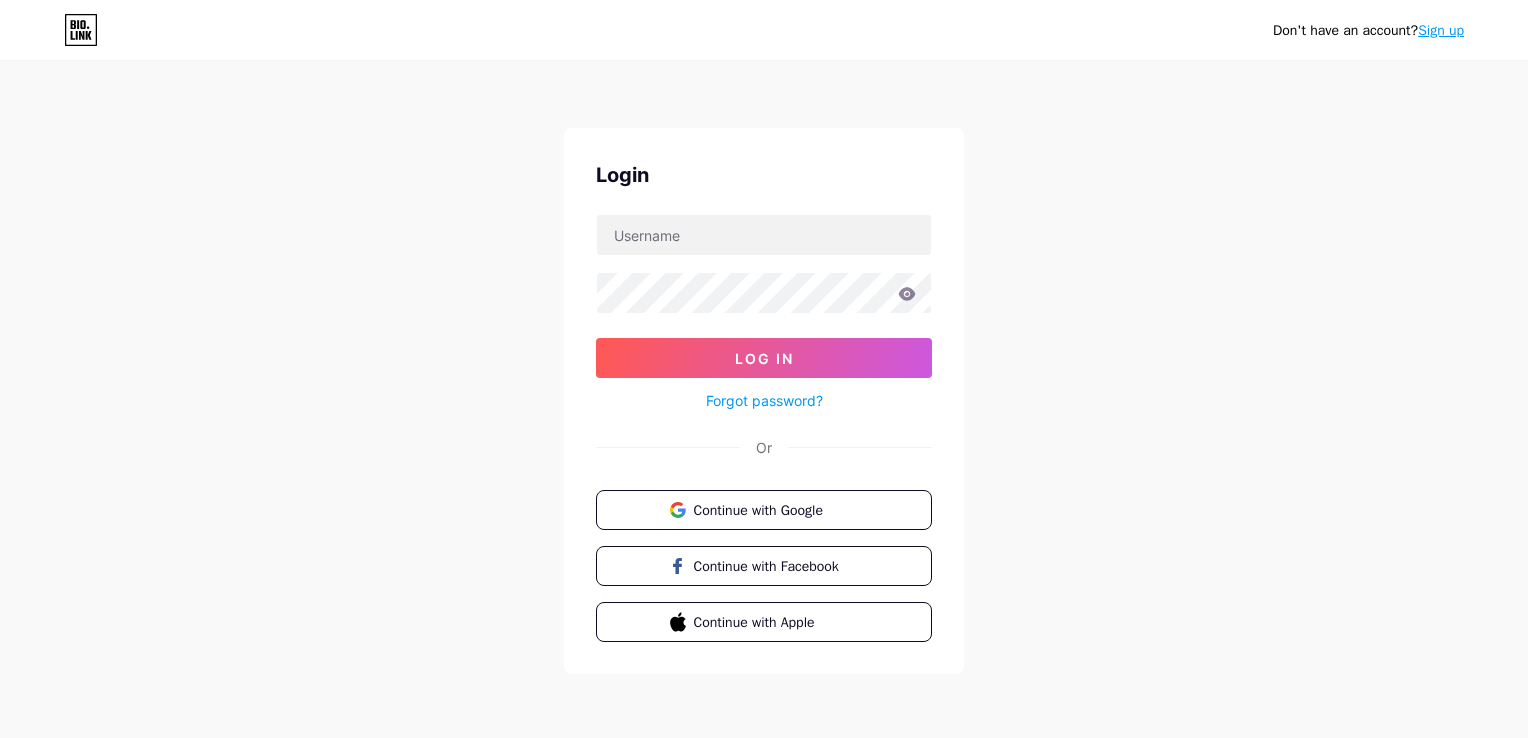 scroll, scrollTop: 0, scrollLeft: 0, axis: both 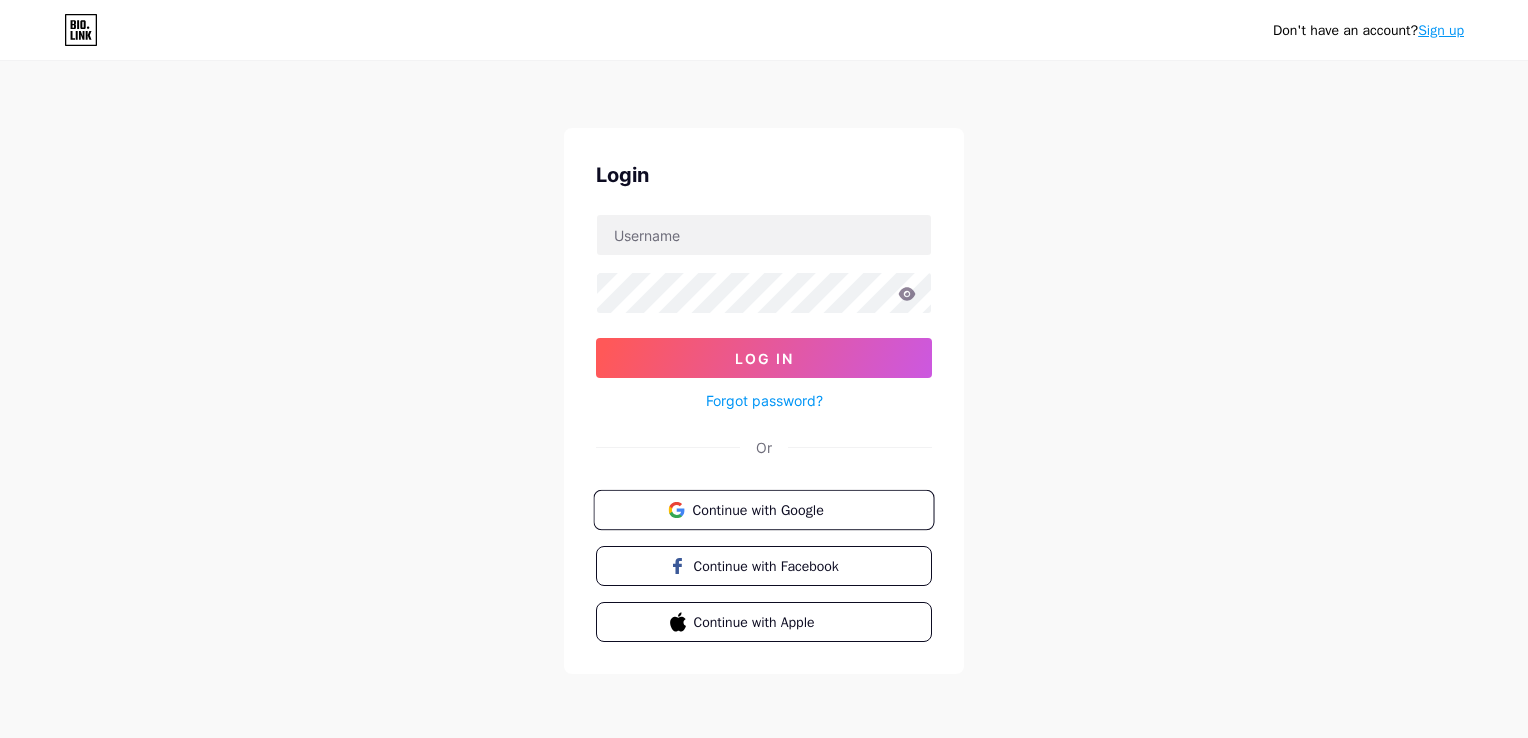 click on "Continue with Google" at bounding box center (763, 510) 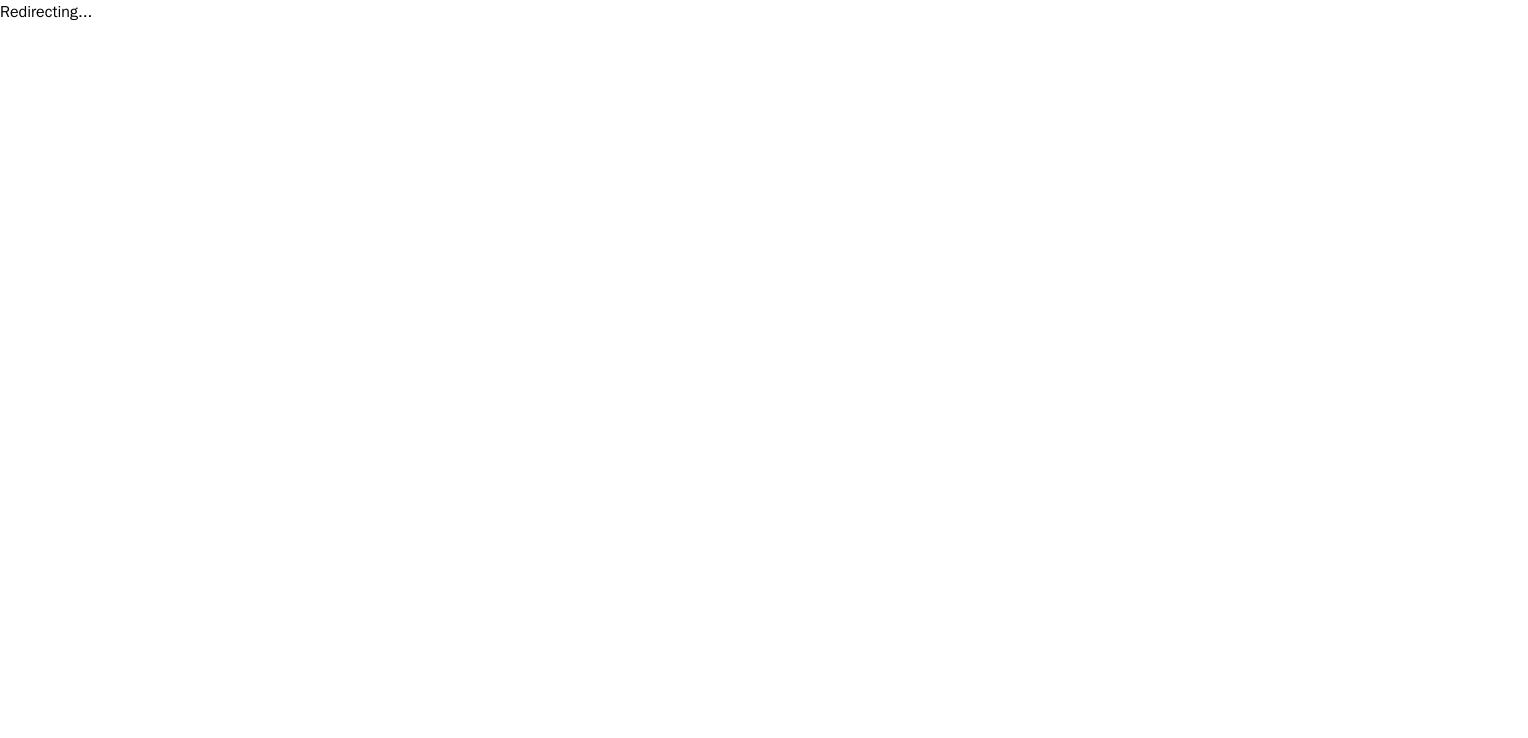 scroll, scrollTop: 0, scrollLeft: 0, axis: both 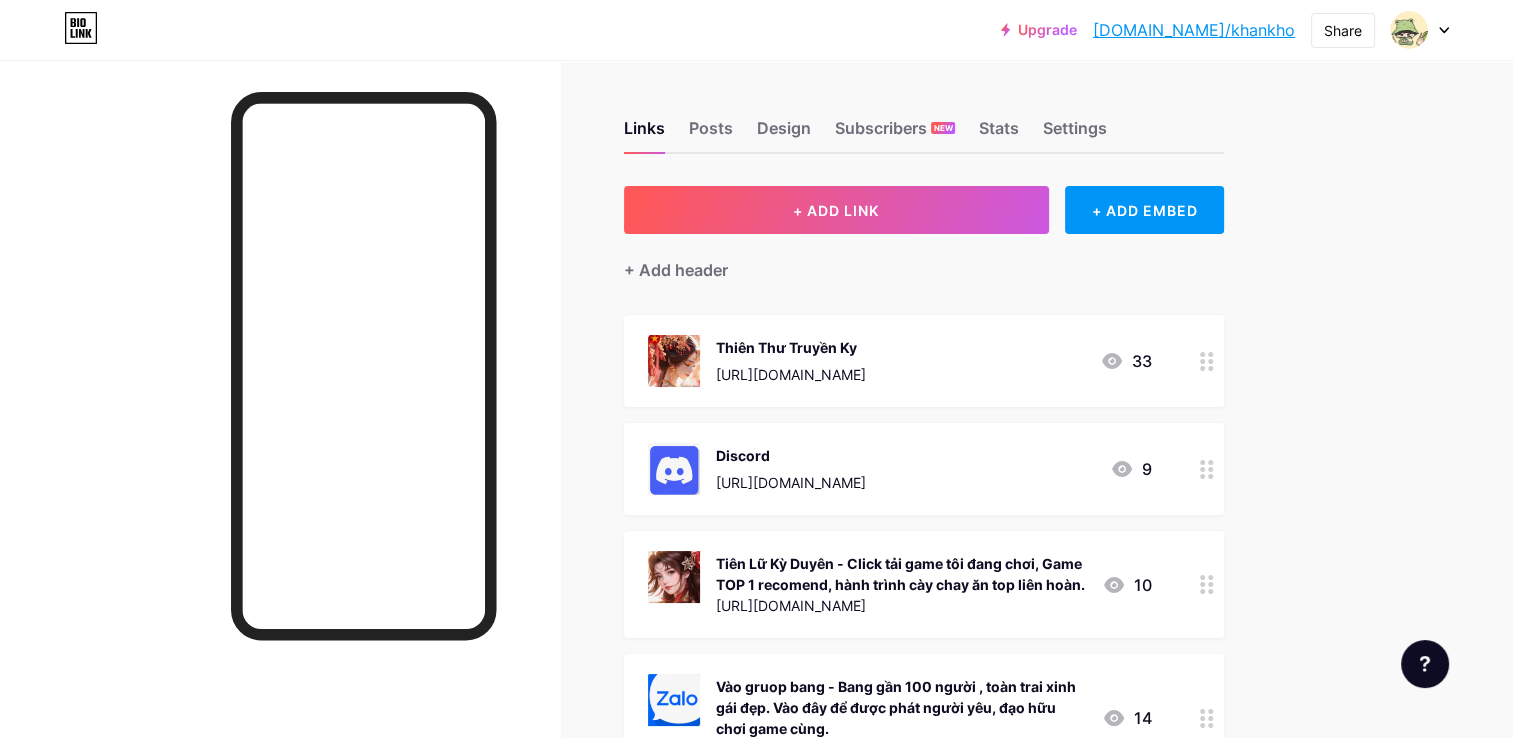 click at bounding box center (1420, 30) 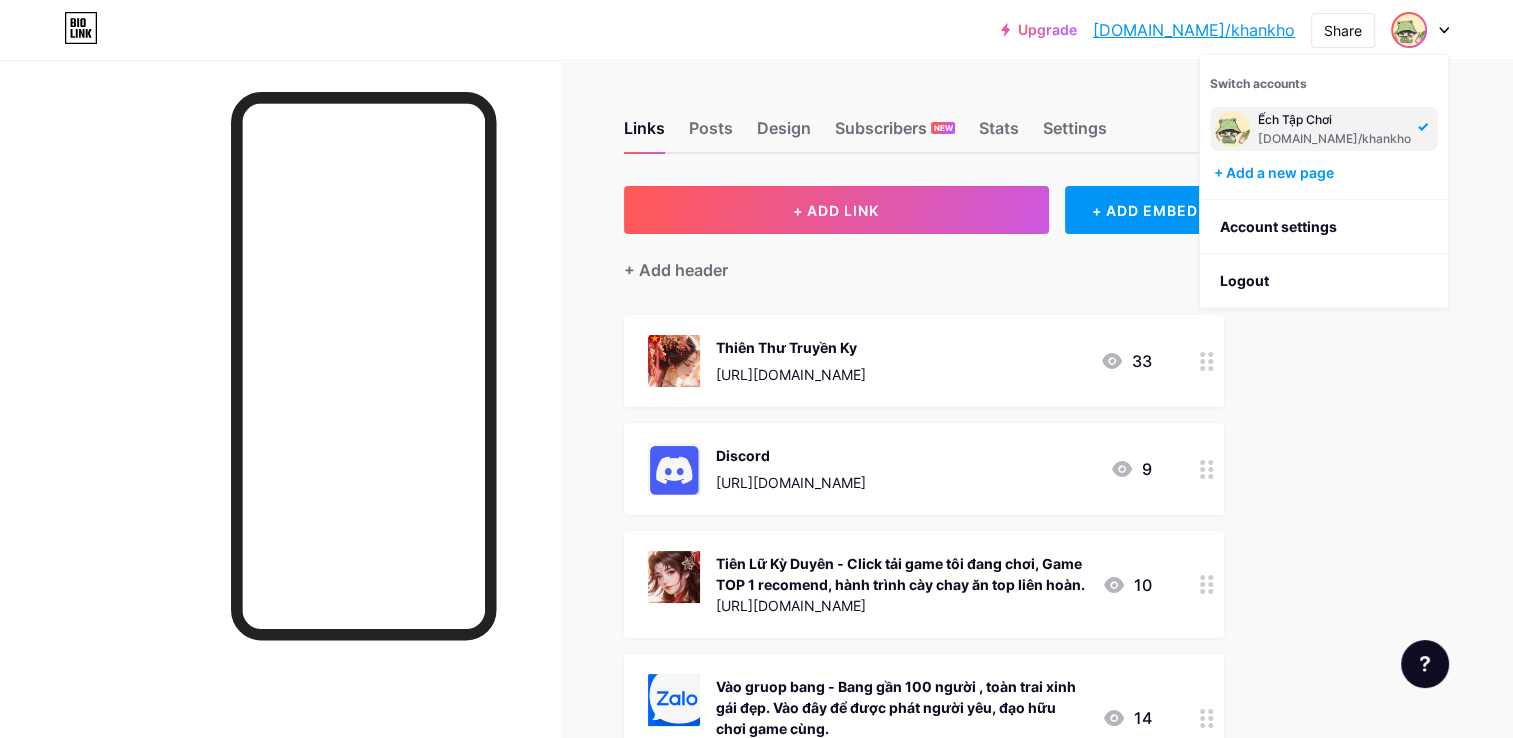 click on "Upgrade   [DOMAIN_NAME]/khankh...   [DOMAIN_NAME]/khankho   Share               Switch accounts     Ếch Tập Chơi   [DOMAIN_NAME]/khankho       + Add a new page        Account settings   Logout   Link Copied
Links
Posts
Design
Subscribers
NEW
Stats
Settings       + ADD LINK     + ADD EMBED
+ Add header
Thiên Thư Truyền Ky
[URL][DOMAIN_NAME]
33
Discord
[URL][DOMAIN_NAME]
9
Tiên Lữ Kỳ Duyên - Click tải game tôi đang chơi, Game TOP 1 recomend, hành trình cày chay ăn top liên hoàn.
[URL][DOMAIN_NAME]
10
[URL][DOMAIN_NAME]
14" at bounding box center (756, 591) 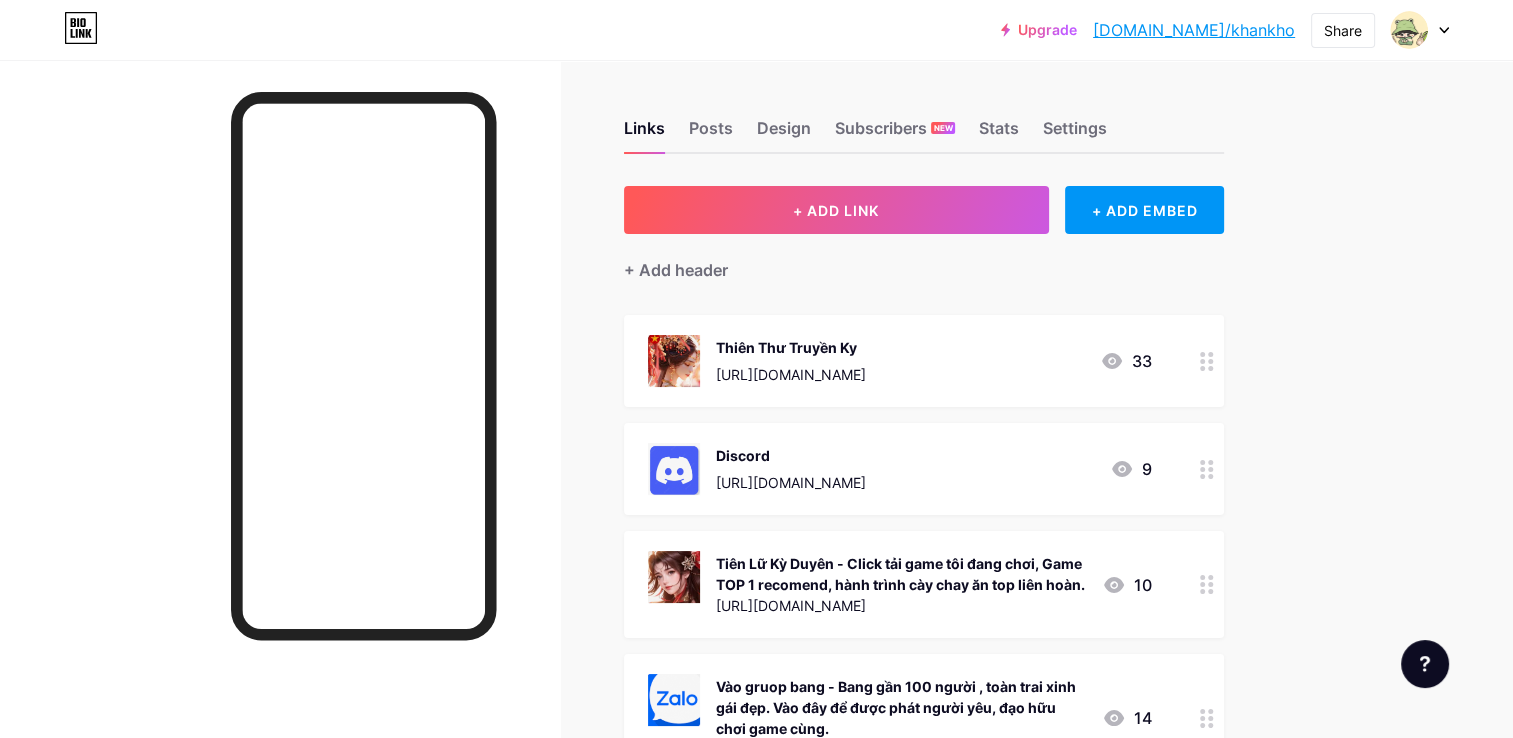 click 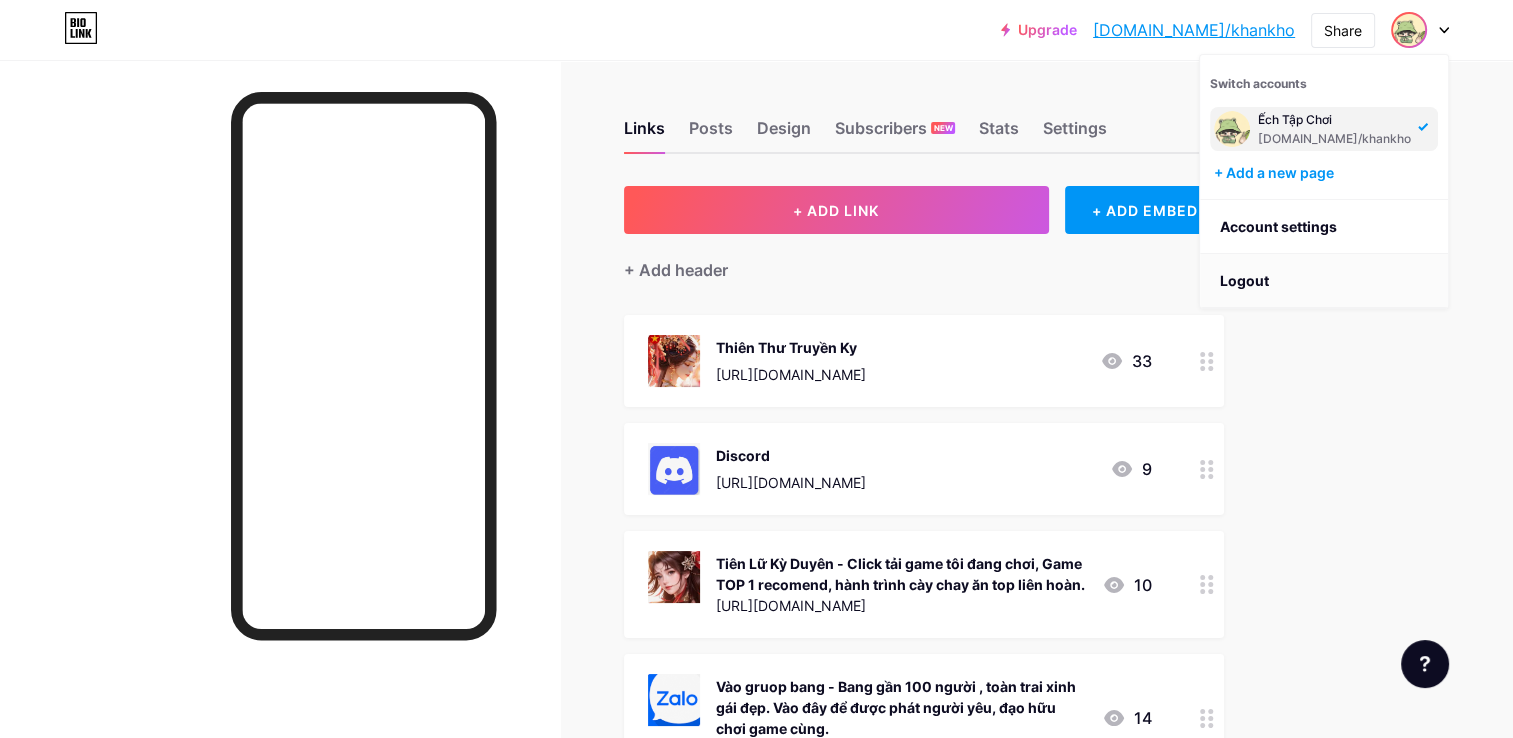 click on "Logout" at bounding box center [1324, 281] 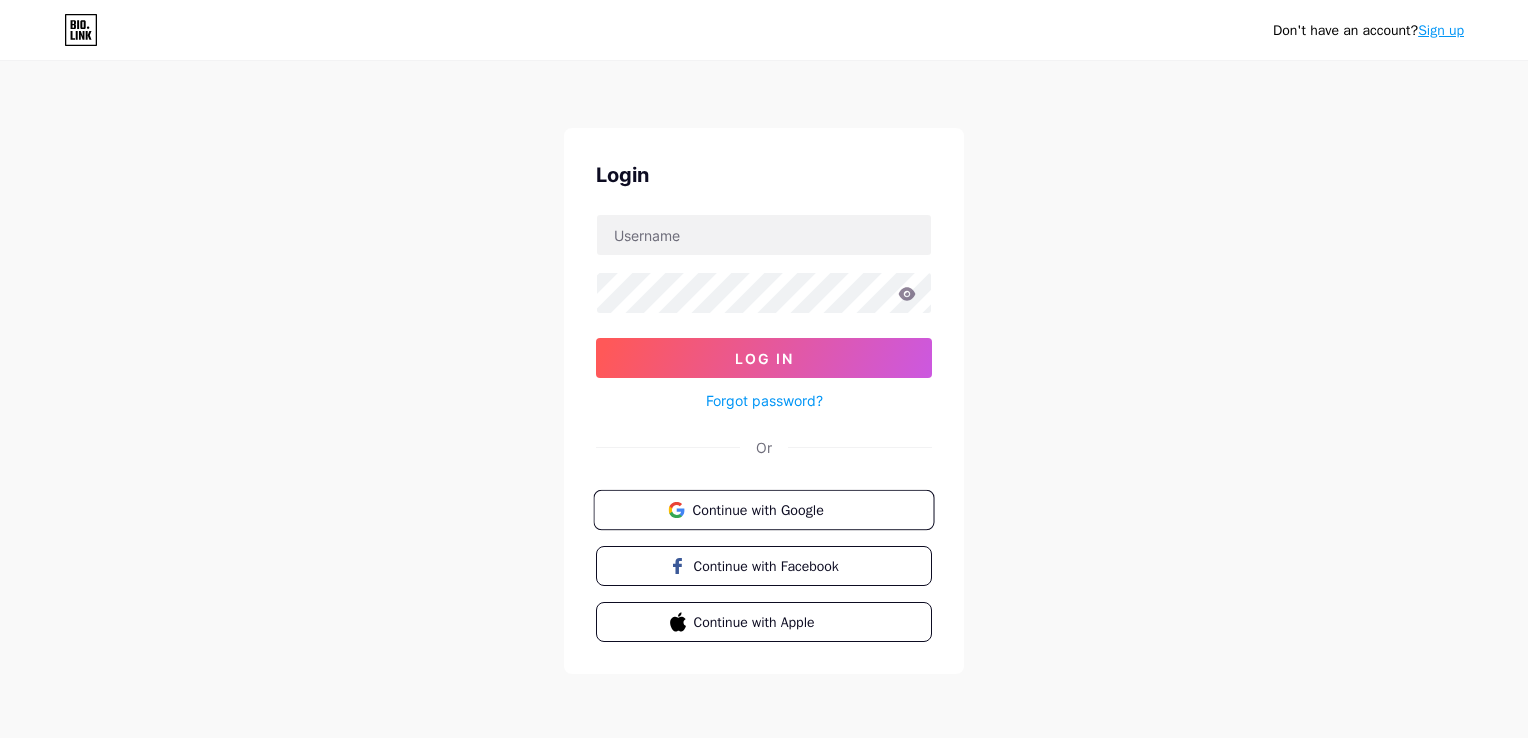 click on "Continue with Google" at bounding box center (775, 509) 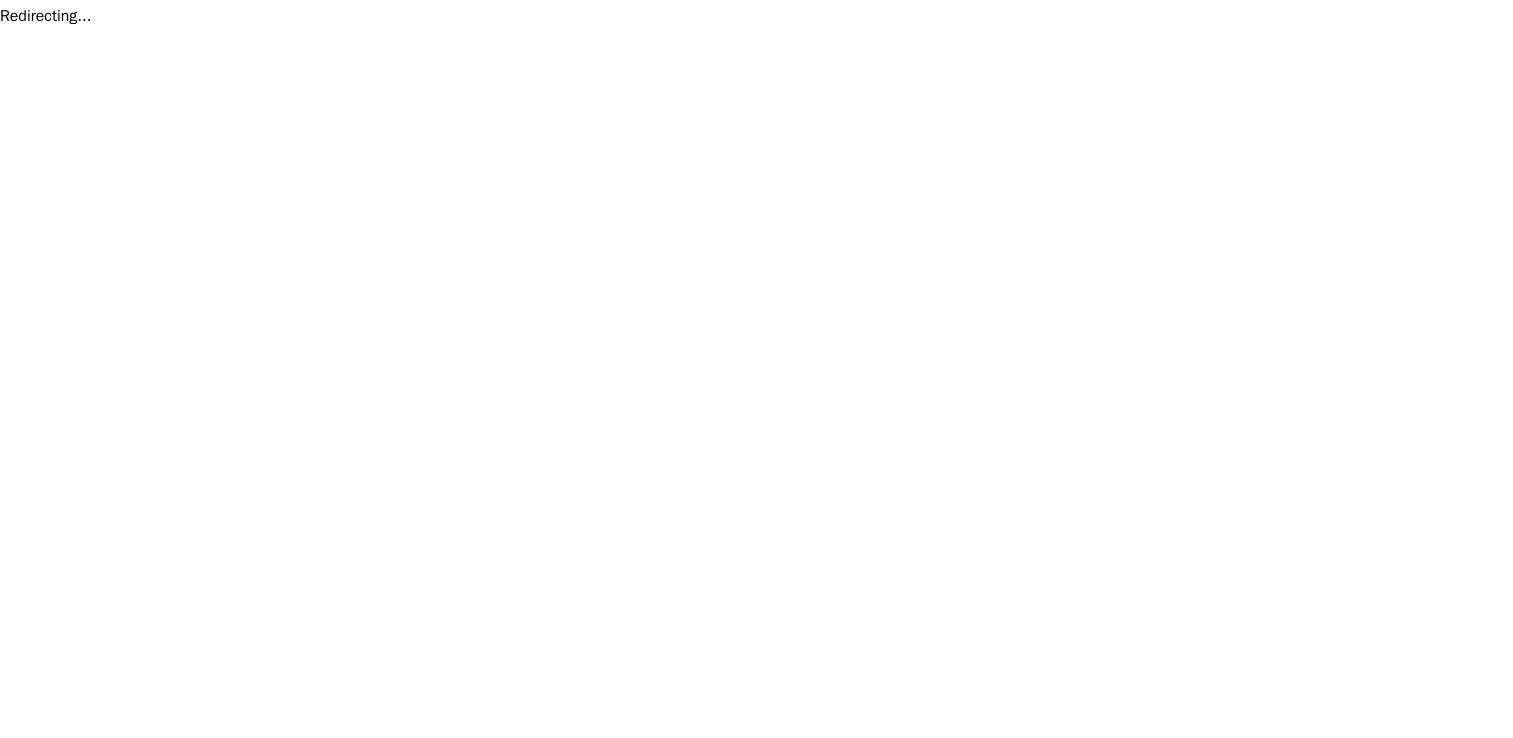 scroll, scrollTop: 0, scrollLeft: 0, axis: both 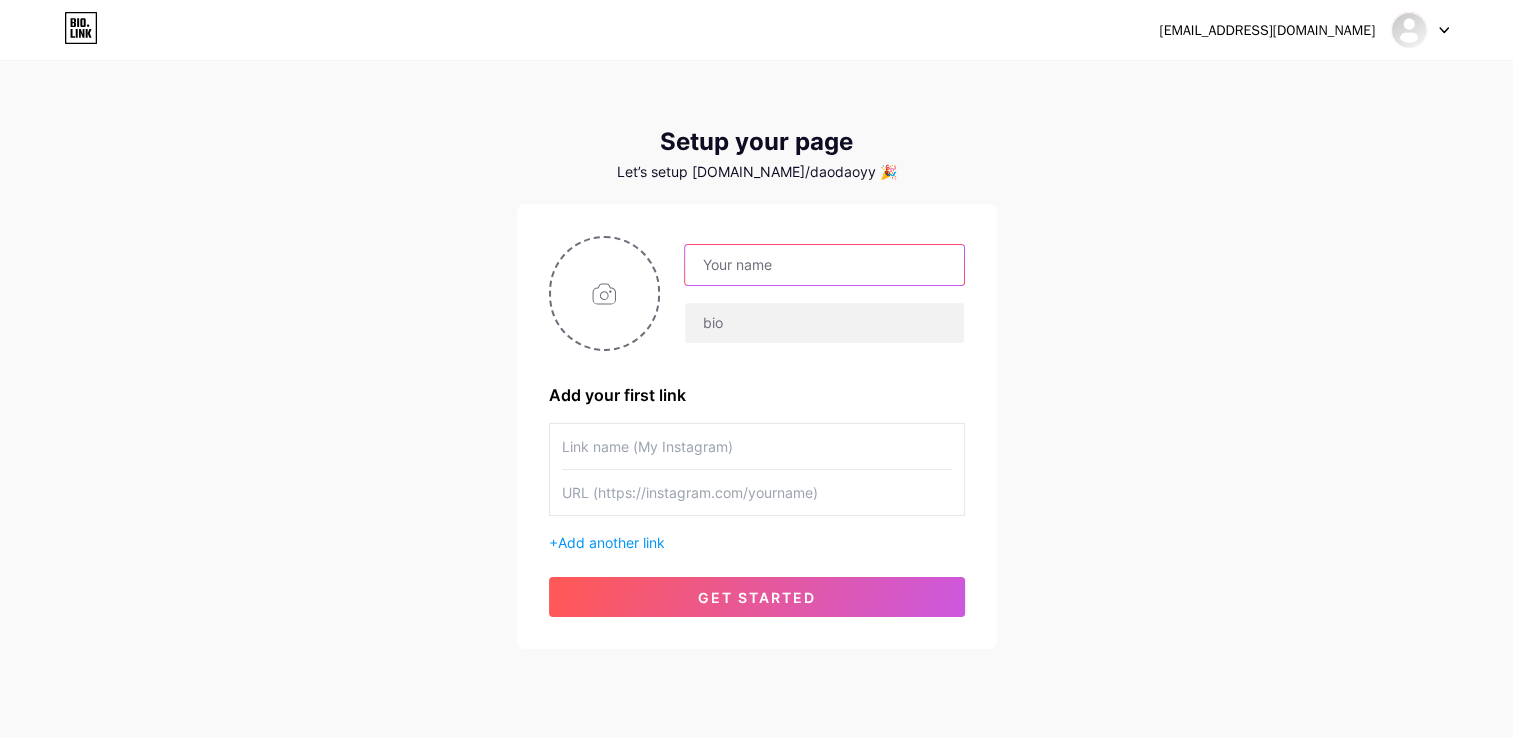 click at bounding box center [824, 265] 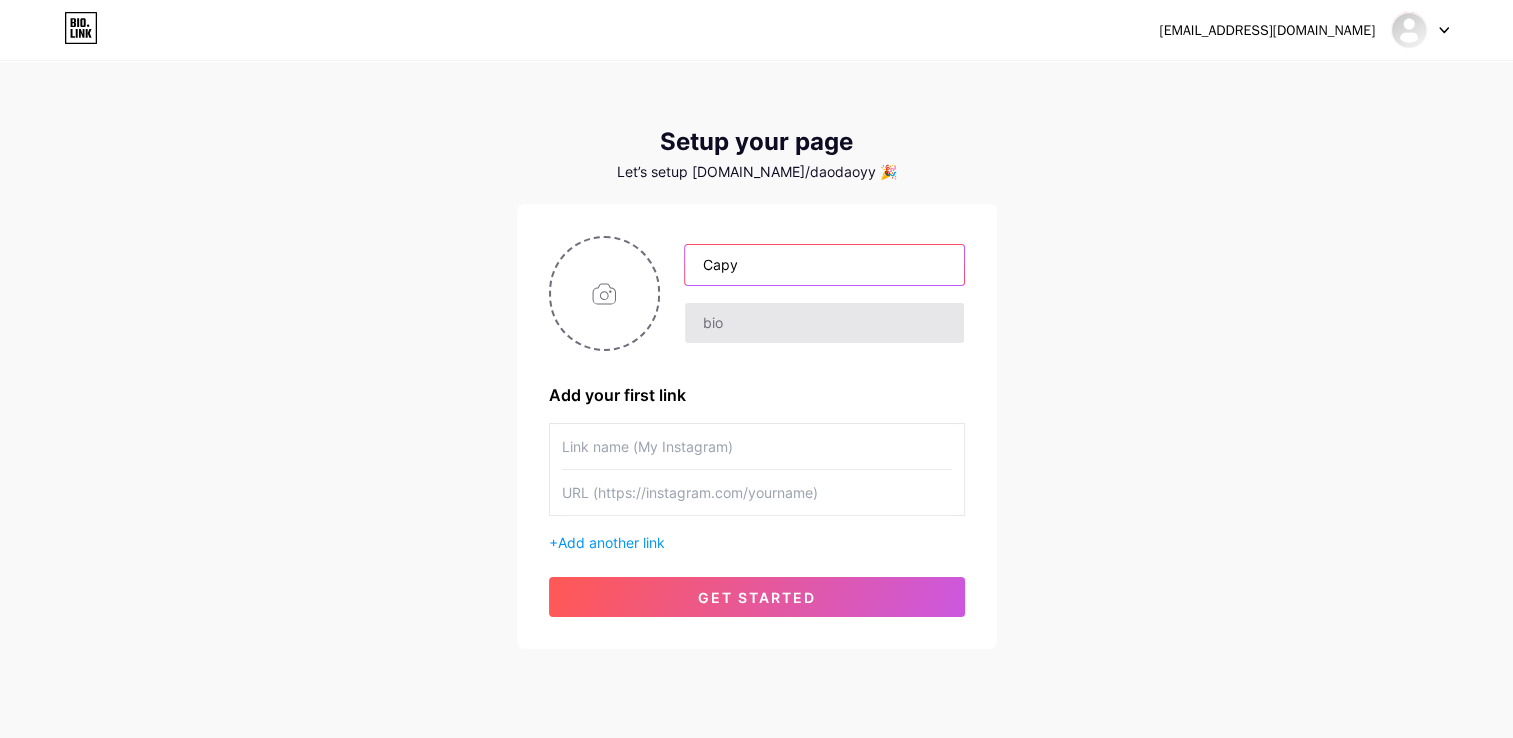 type on "Capy" 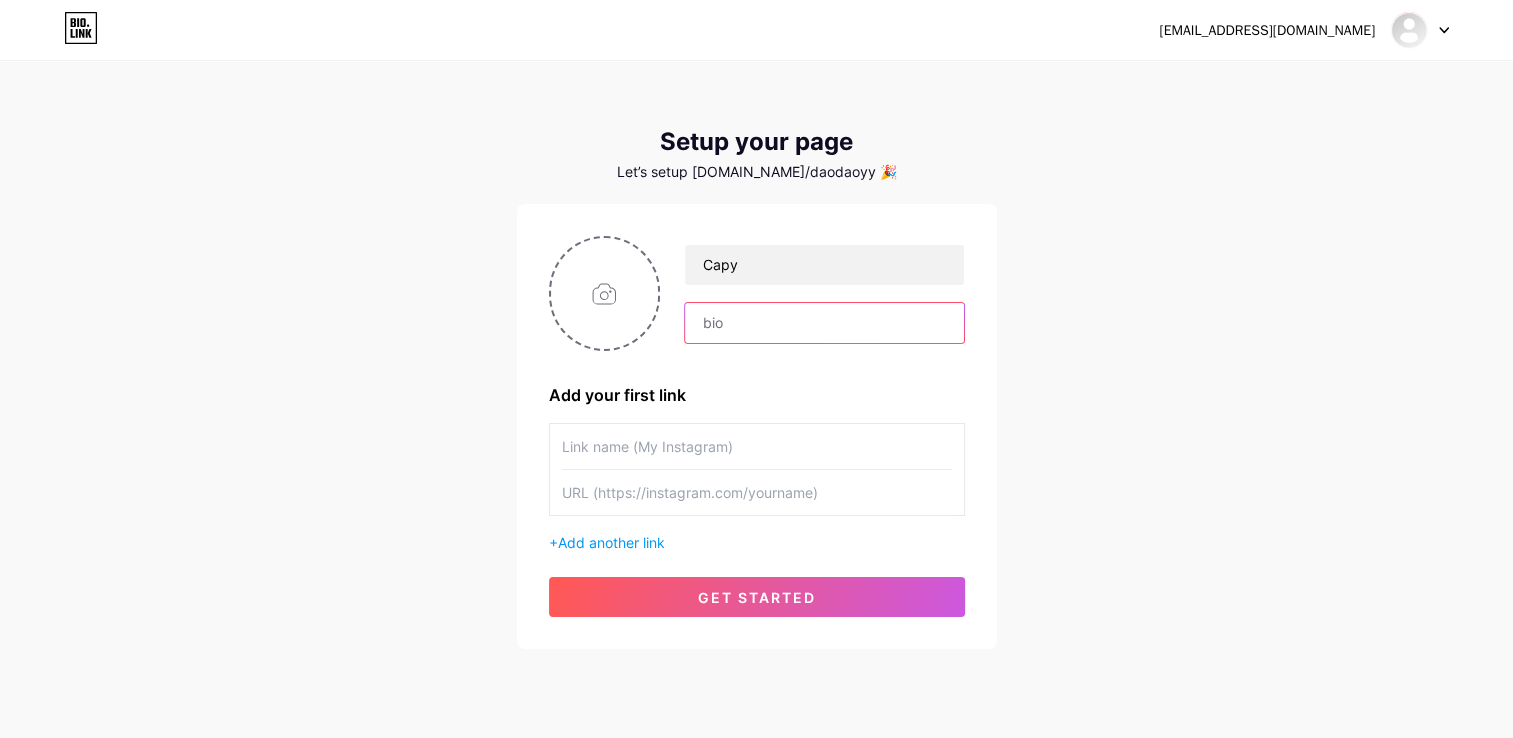 click at bounding box center (824, 323) 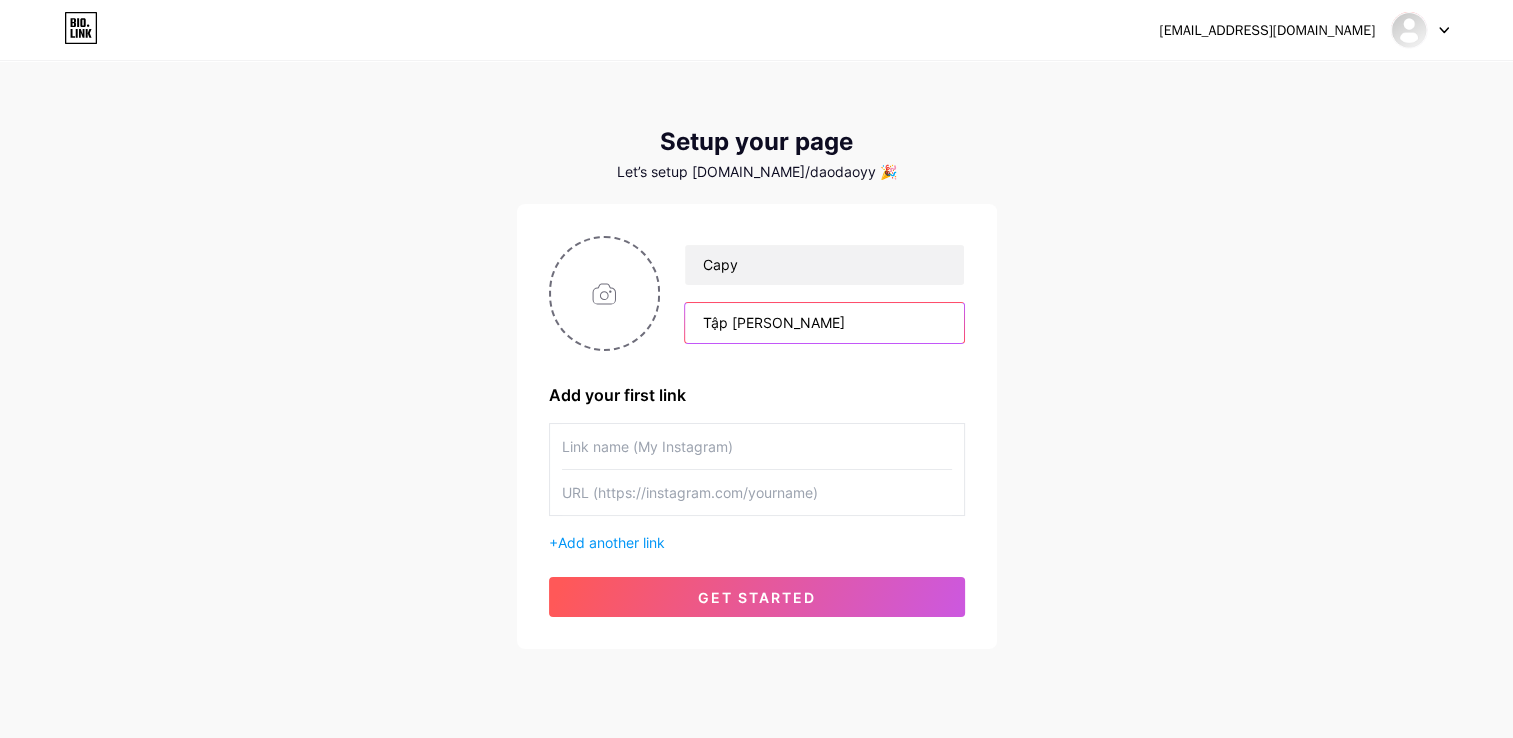 type on "Tập Chơi" 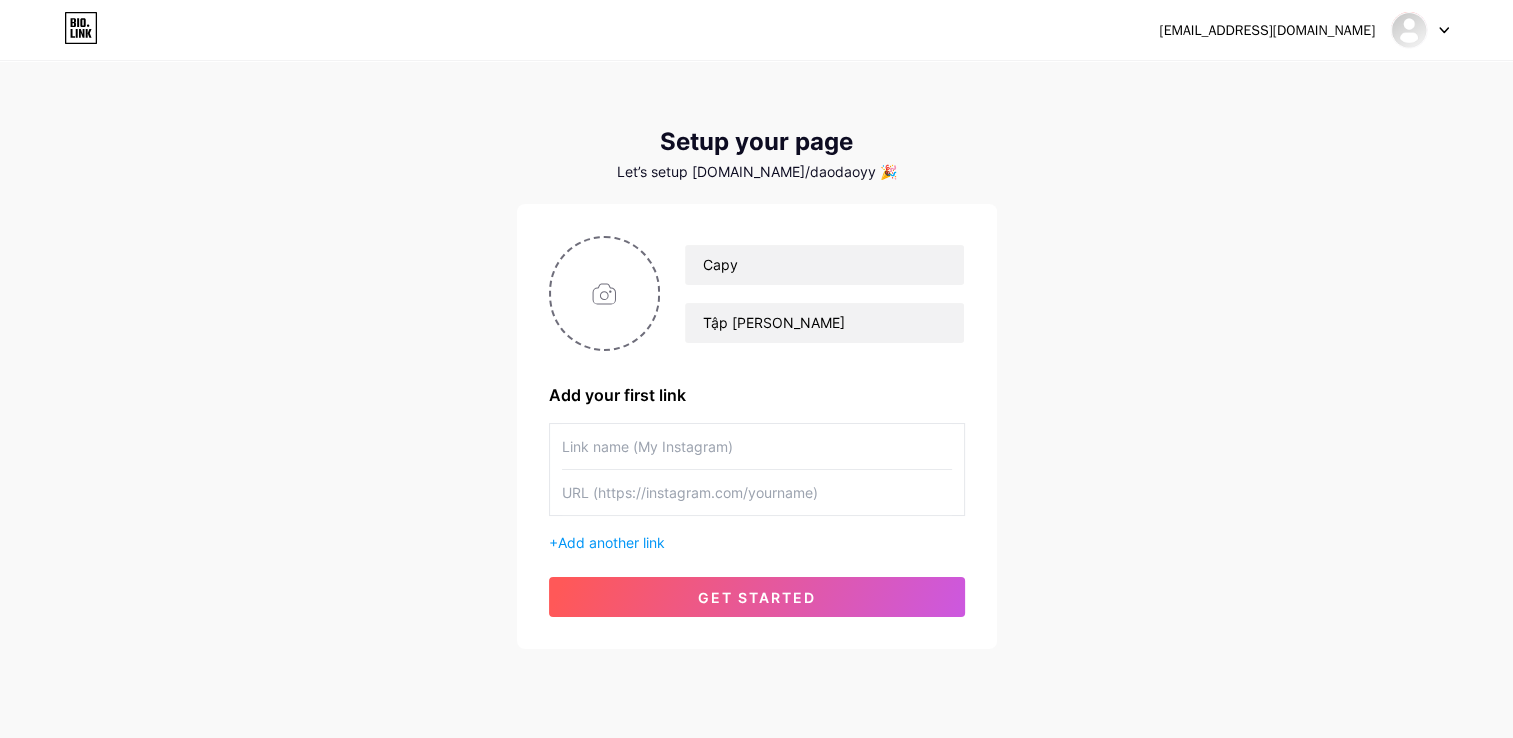 click at bounding box center (757, 446) 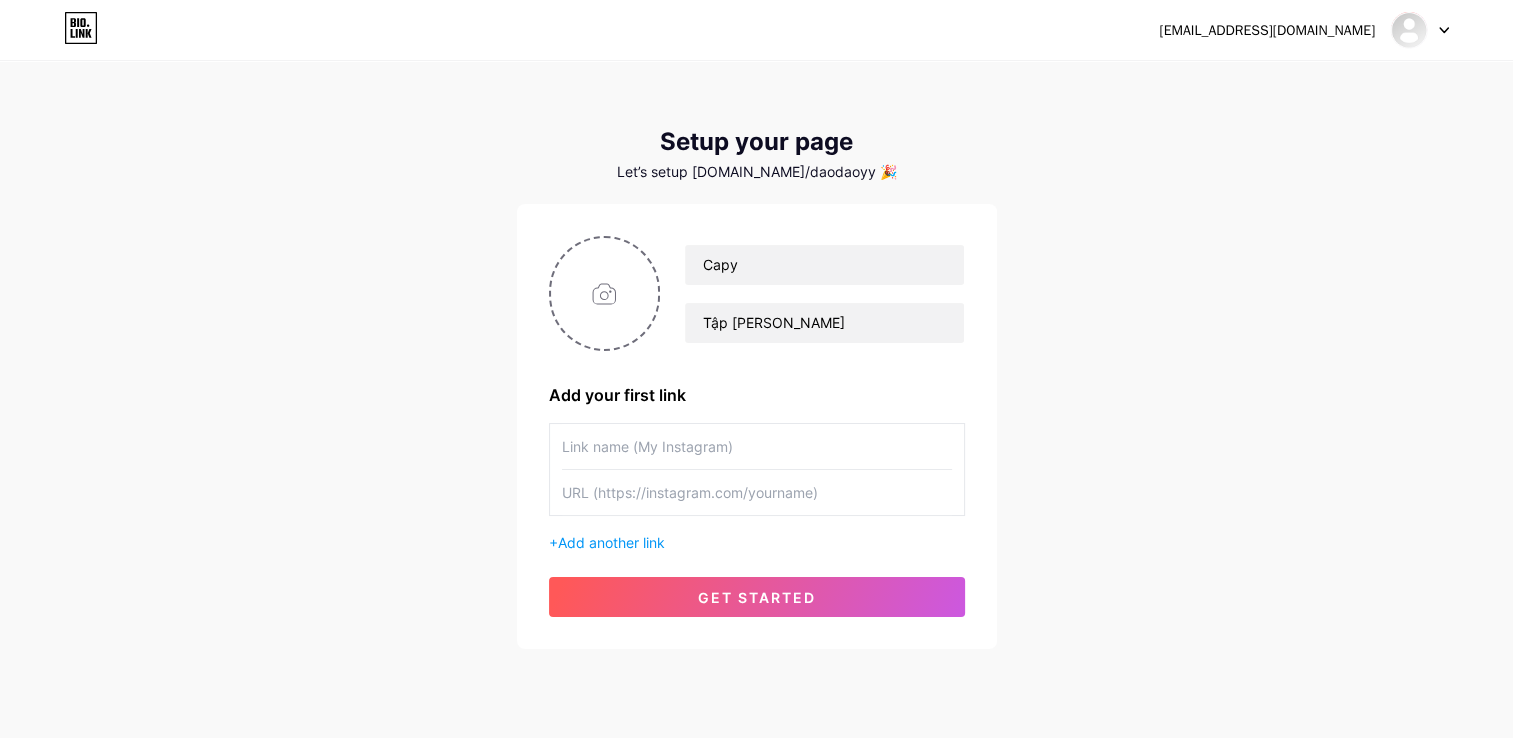click at bounding box center (757, 492) 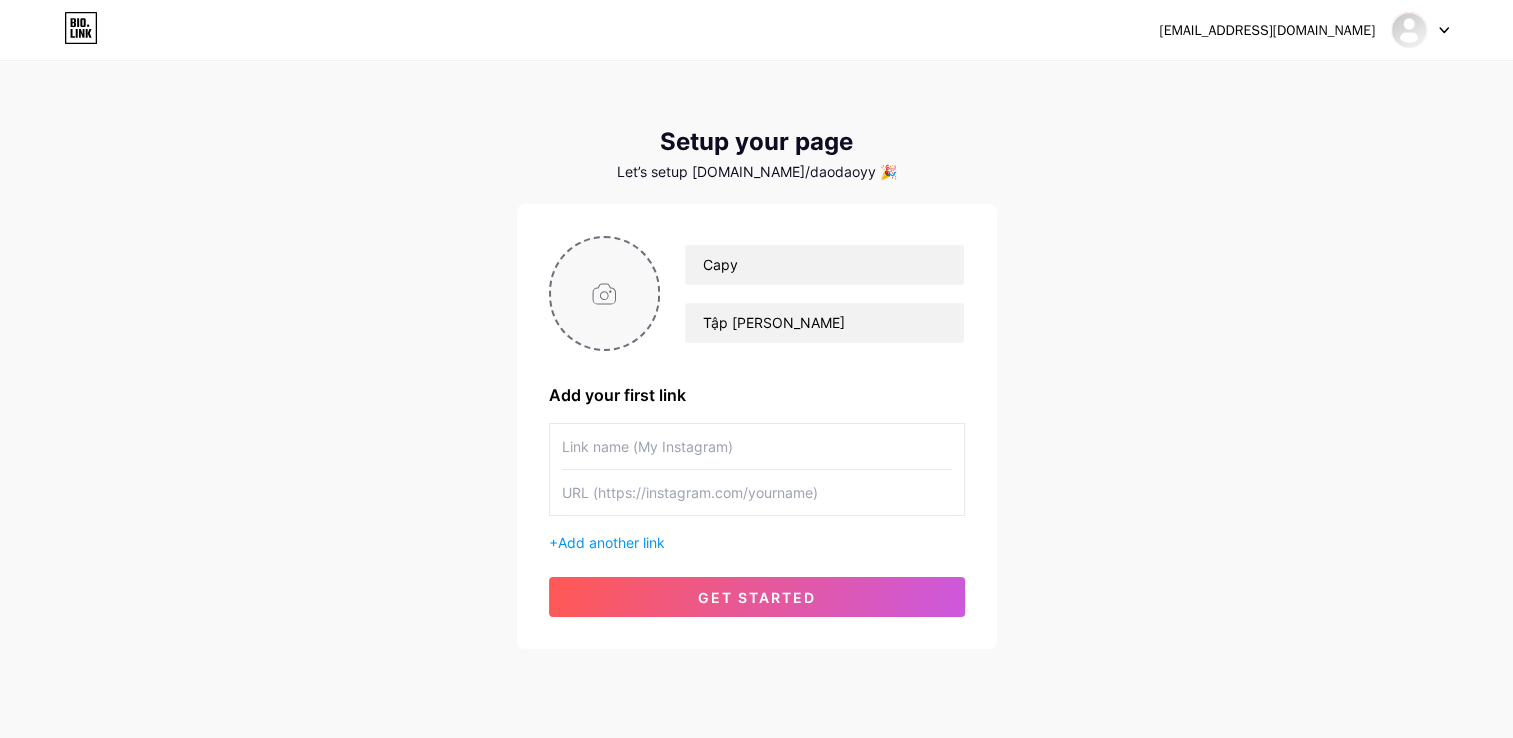 click at bounding box center (605, 293) 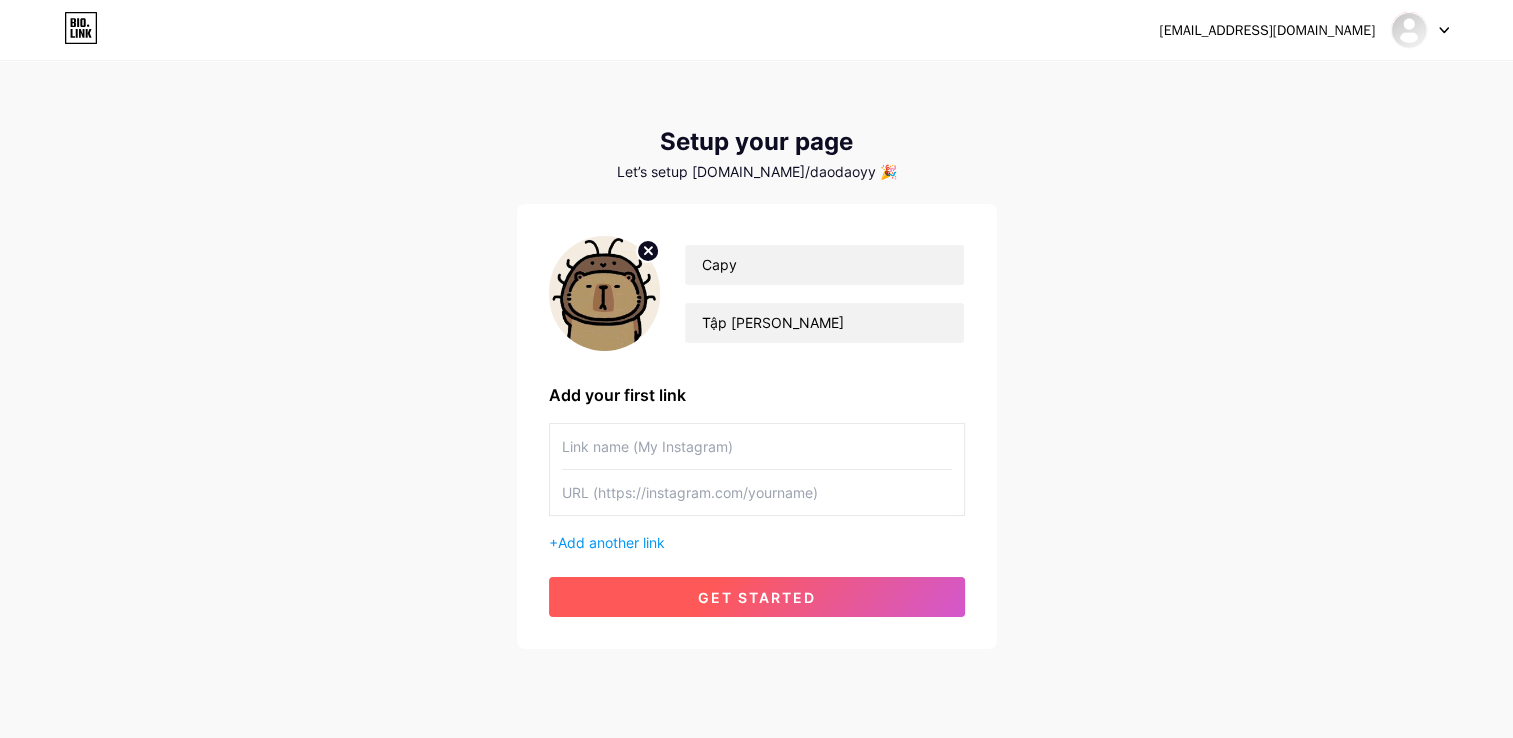 click on "get started" at bounding box center (757, 597) 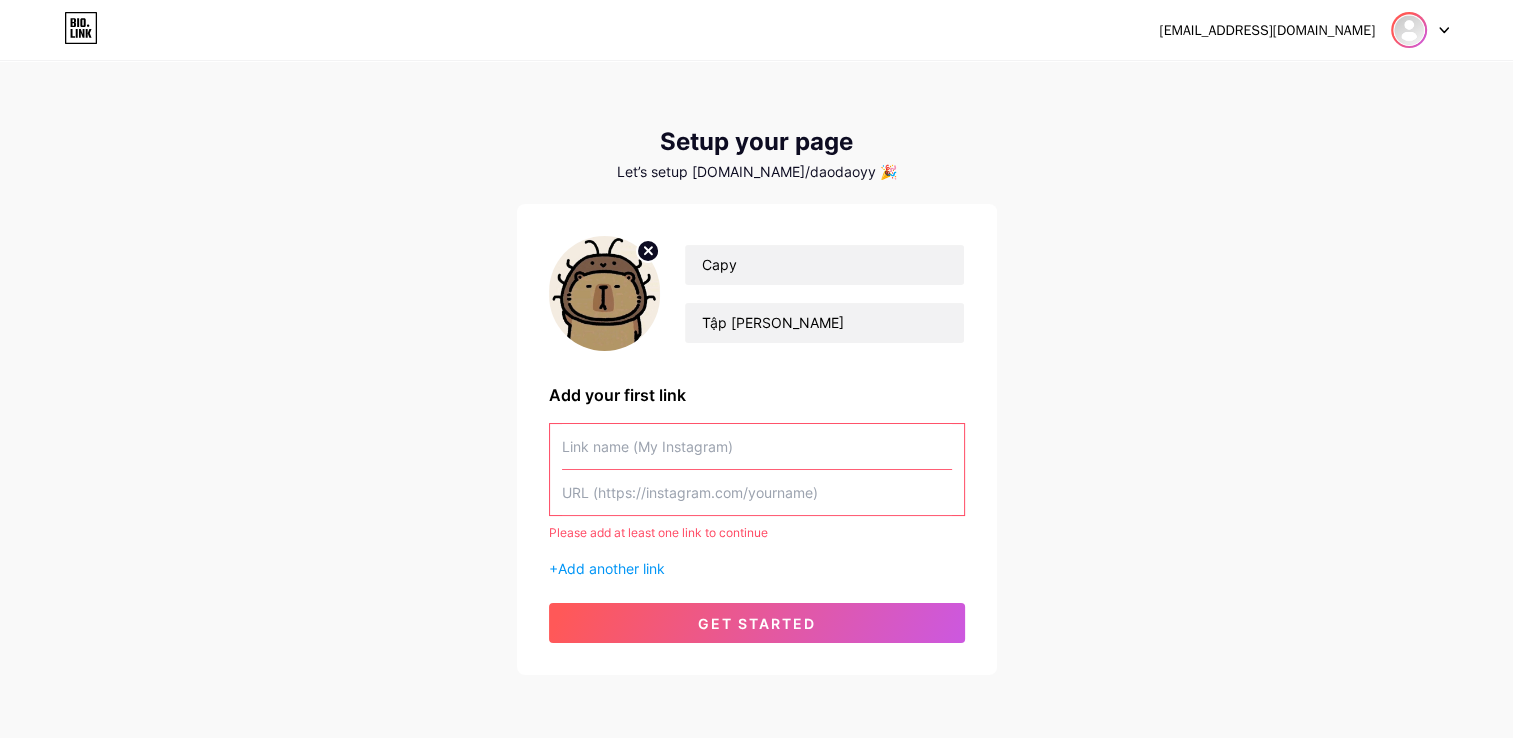 click at bounding box center [1409, 30] 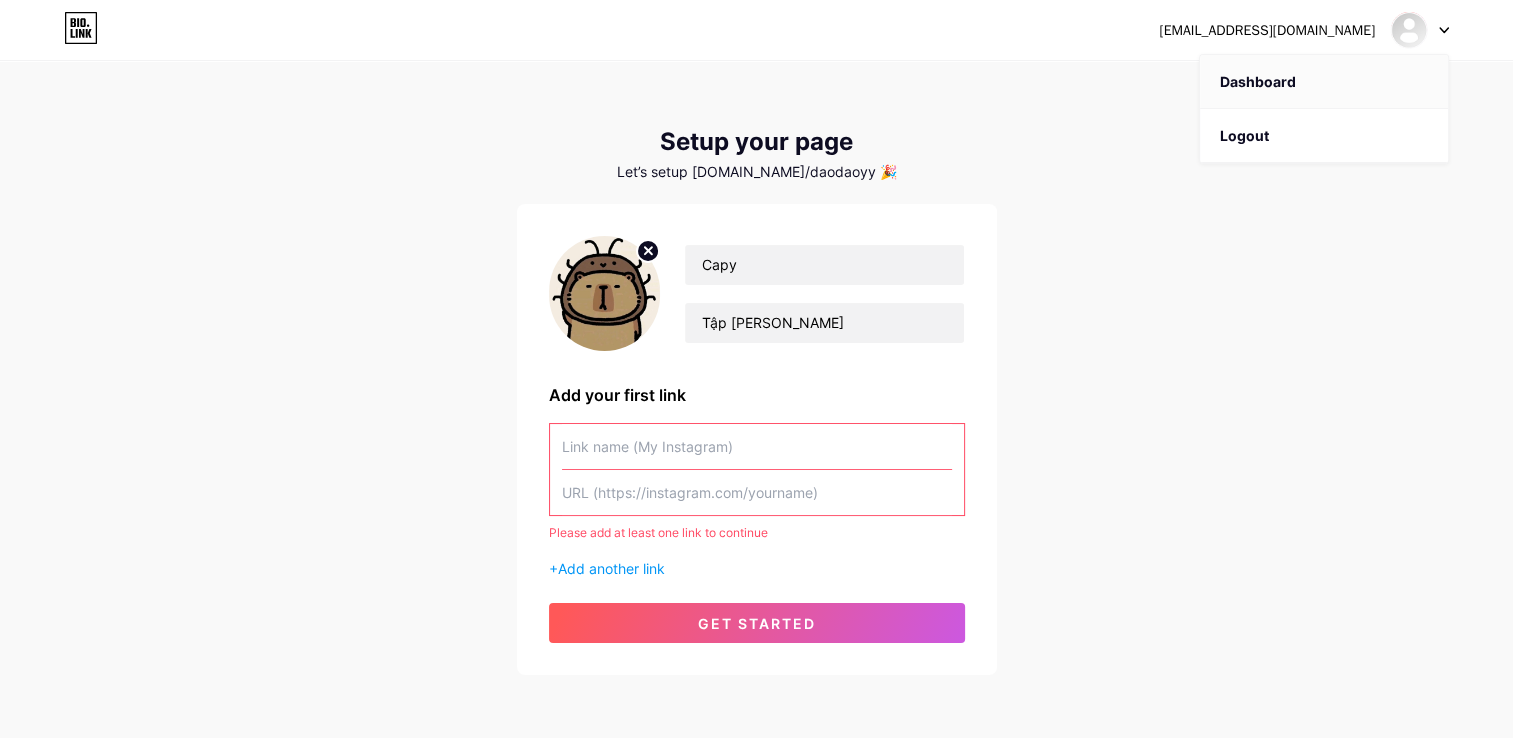 click on "Dashboard" at bounding box center (1324, 82) 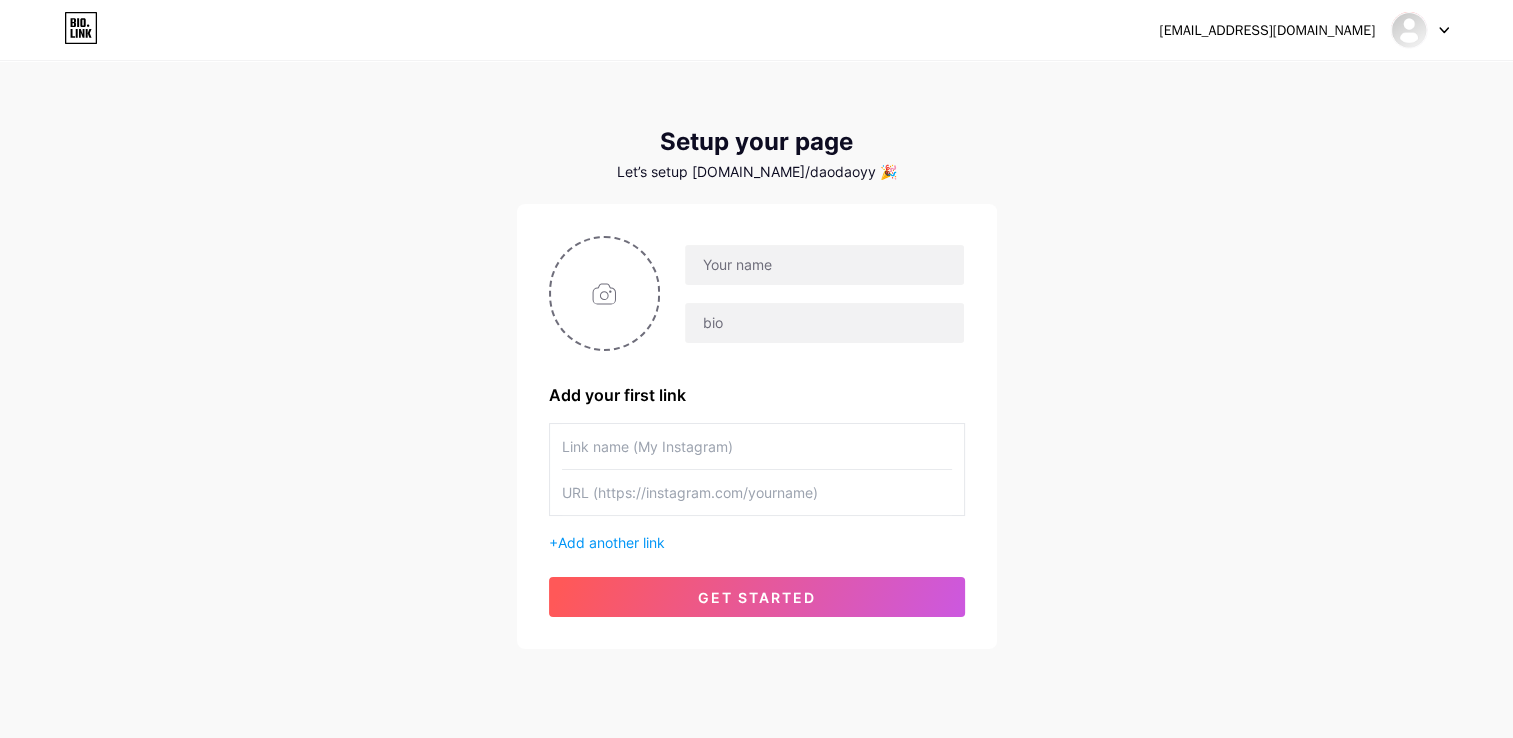 click on "Let’s setup [DOMAIN_NAME]/daodaoyy 🎉" at bounding box center [757, 172] 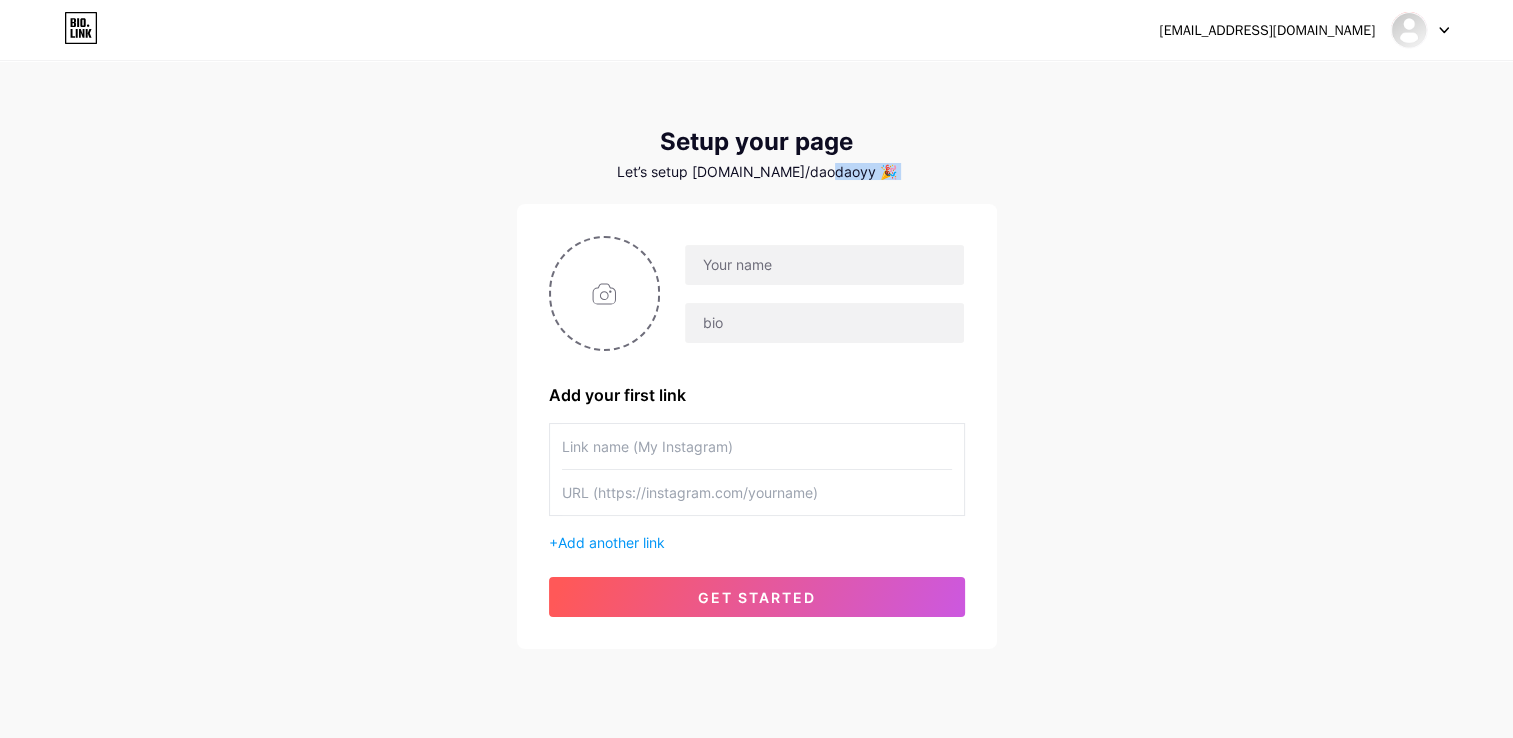 drag, startPoint x: 840, startPoint y: 170, endPoint x: 776, endPoint y: 183, distance: 65.30697 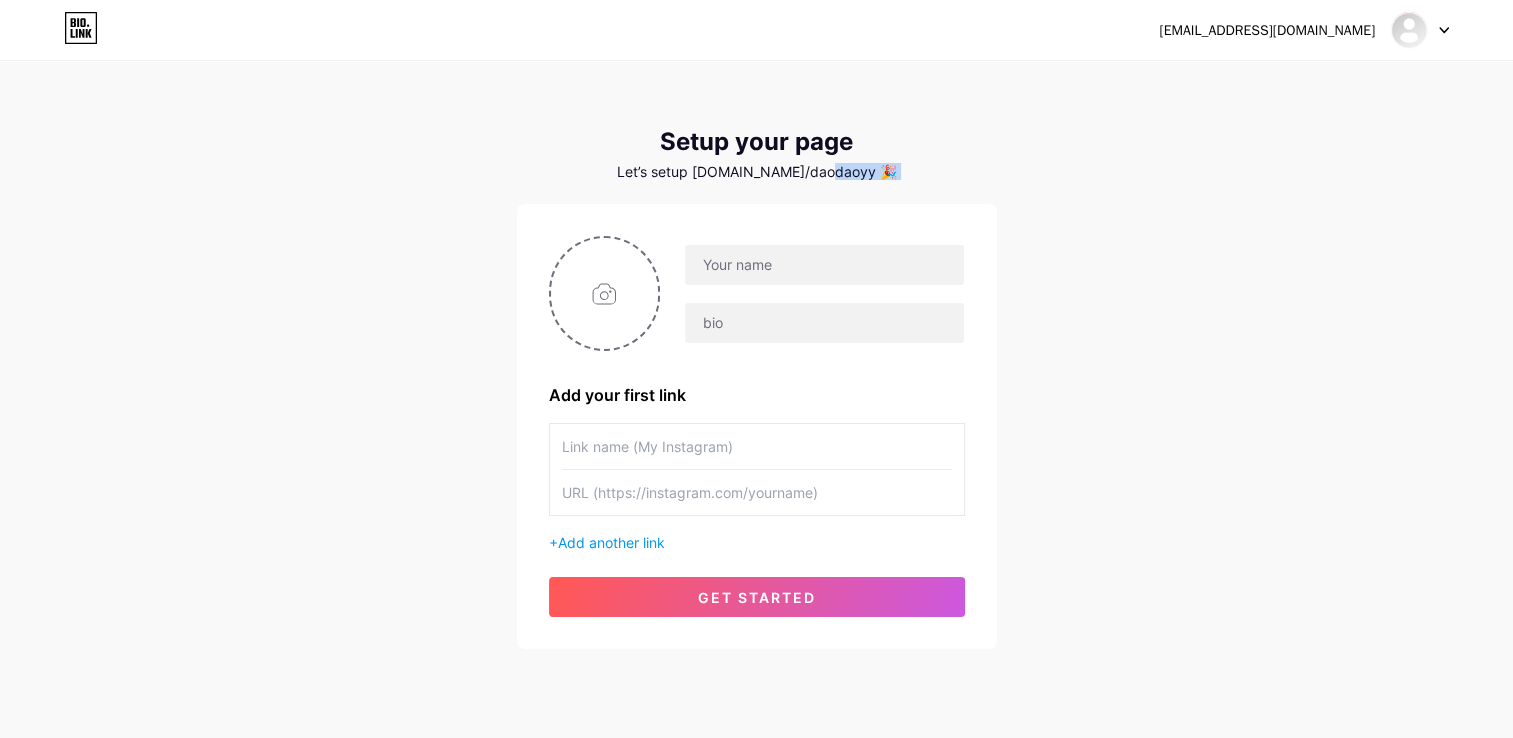 click on "Setup your page   Let’s setup [DOMAIN_NAME]/daodaoyy 🎉                       Add your first link
+  Add another link     get started" at bounding box center (757, 388) 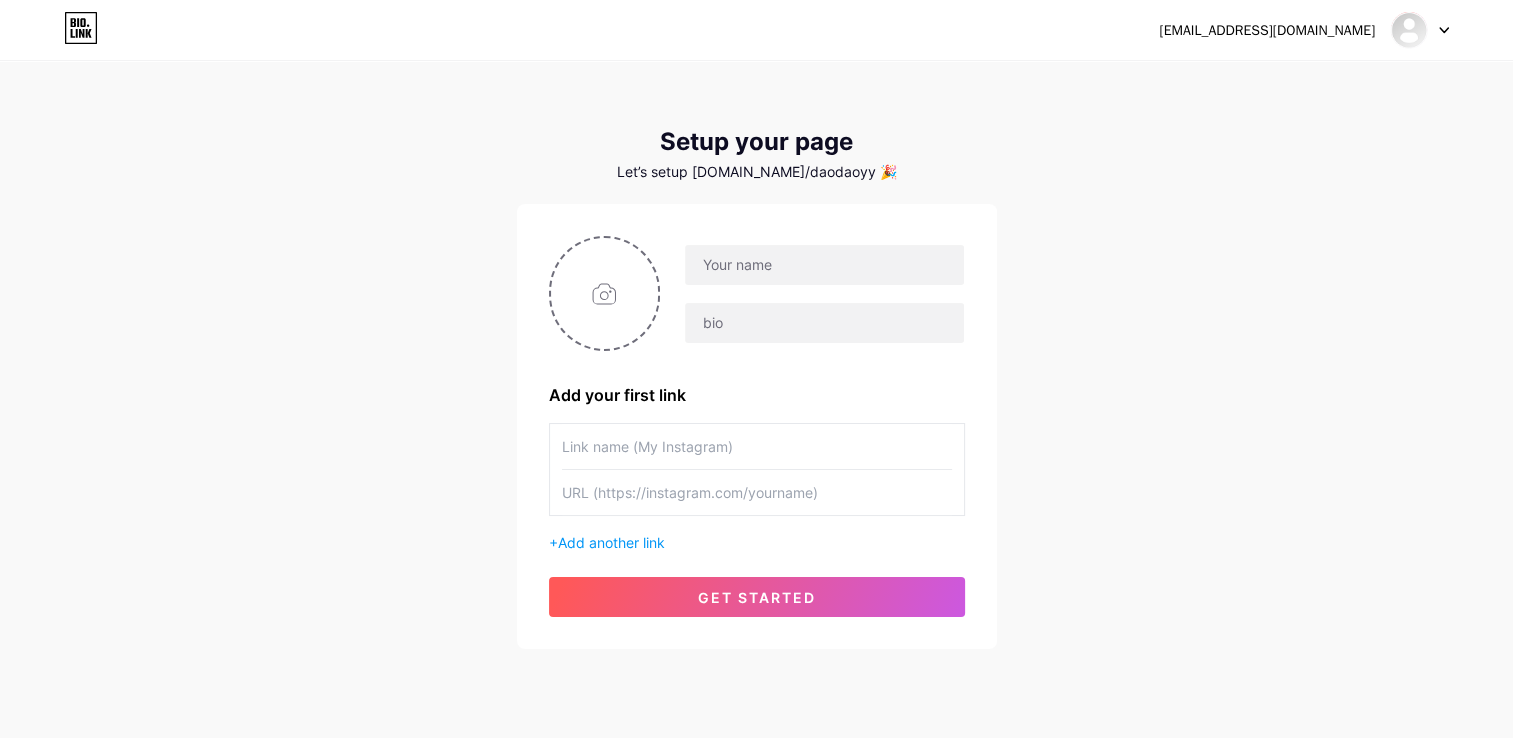 click on "[EMAIL_ADDRESS][DOMAIN_NAME]           Dashboard     Logout   Setup your page   Let’s setup [DOMAIN_NAME]/daodaoyy 🎉                       Add your first link
+  Add another link     get started" at bounding box center (756, 356) 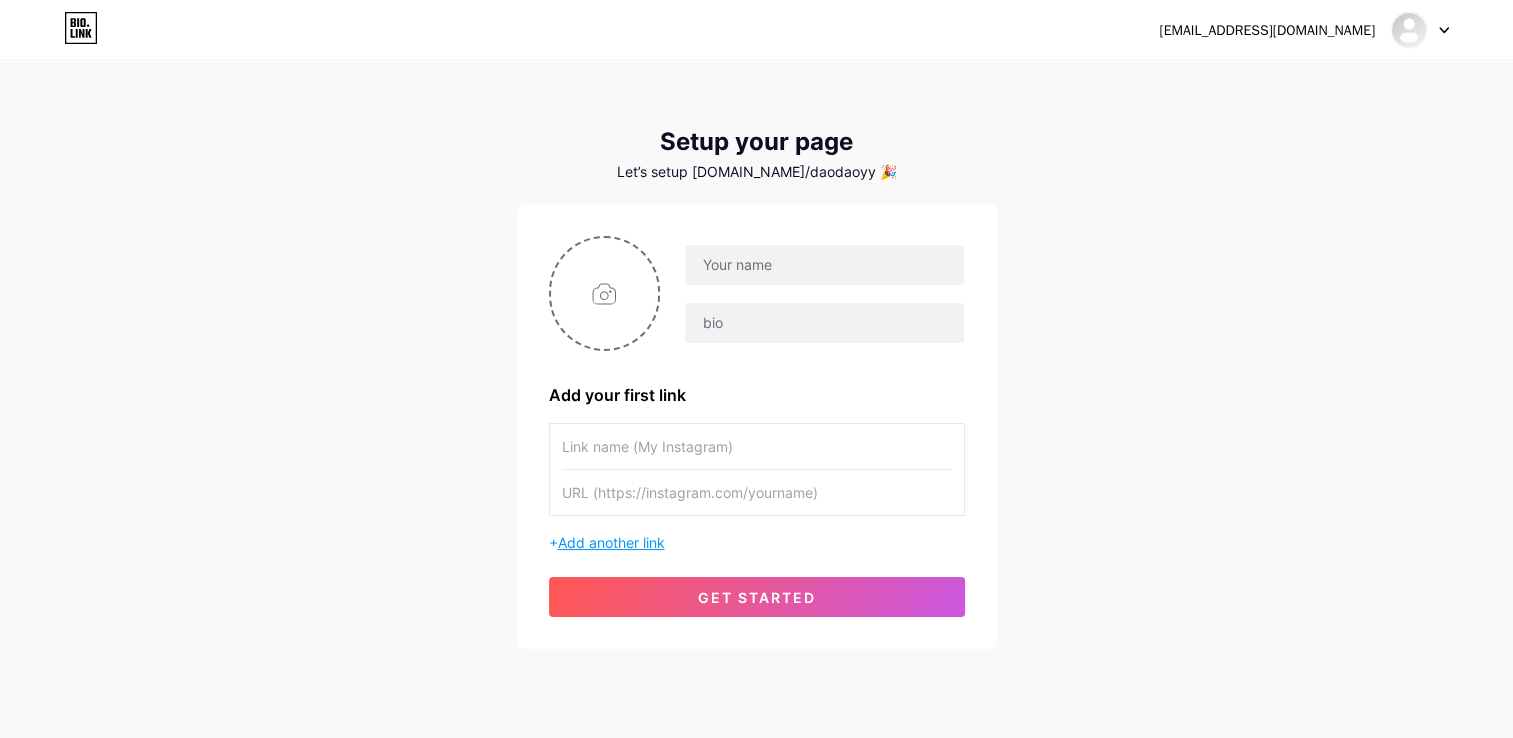 click on "Add another link" at bounding box center (611, 542) 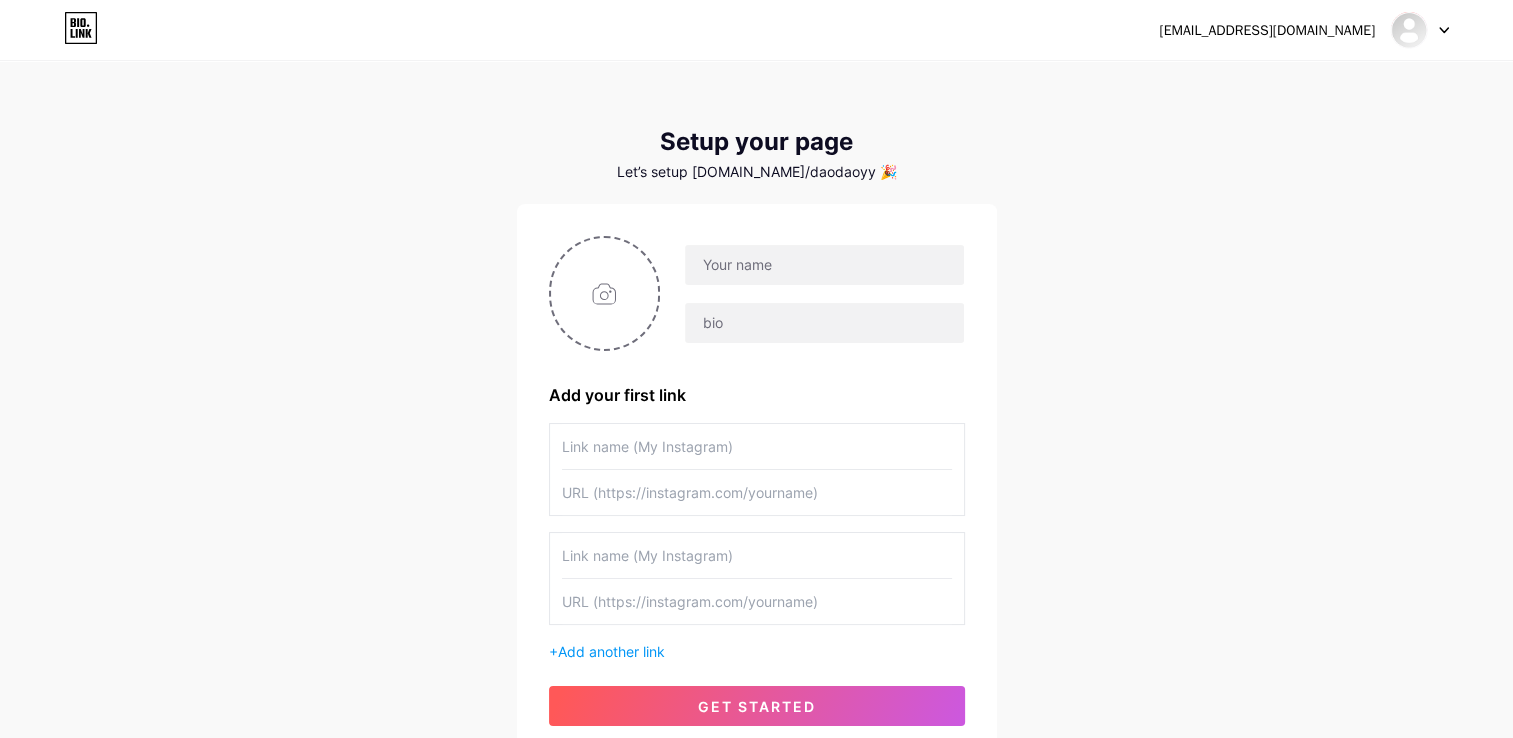 click at bounding box center (757, 492) 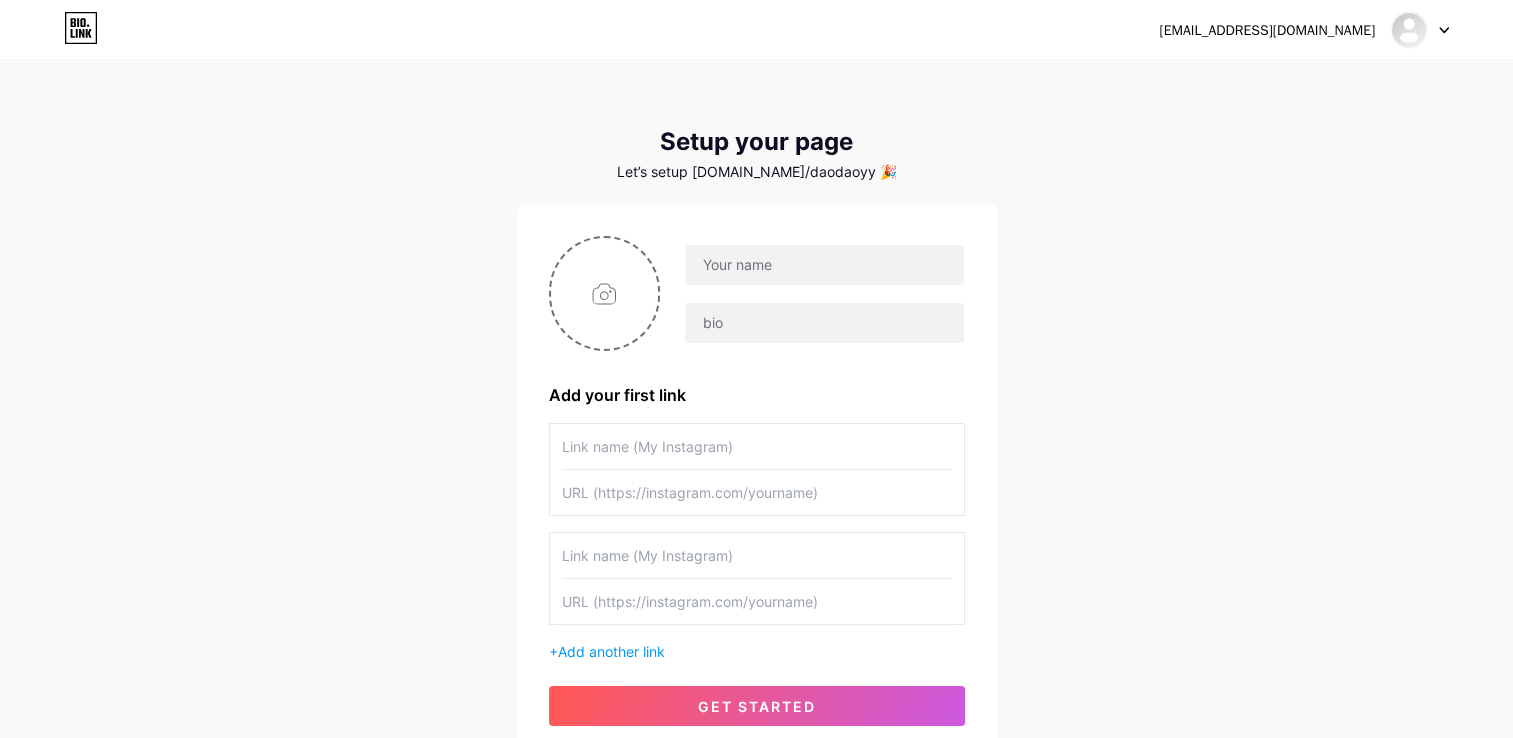 click on "ddaoaodeps1tg@gmail.com           Dashboard     Logout   Setup your page   Let’s setup bio.link/daodaoyy 🎉                       Add your first link
+  Add another link     get started" at bounding box center (756, 411) 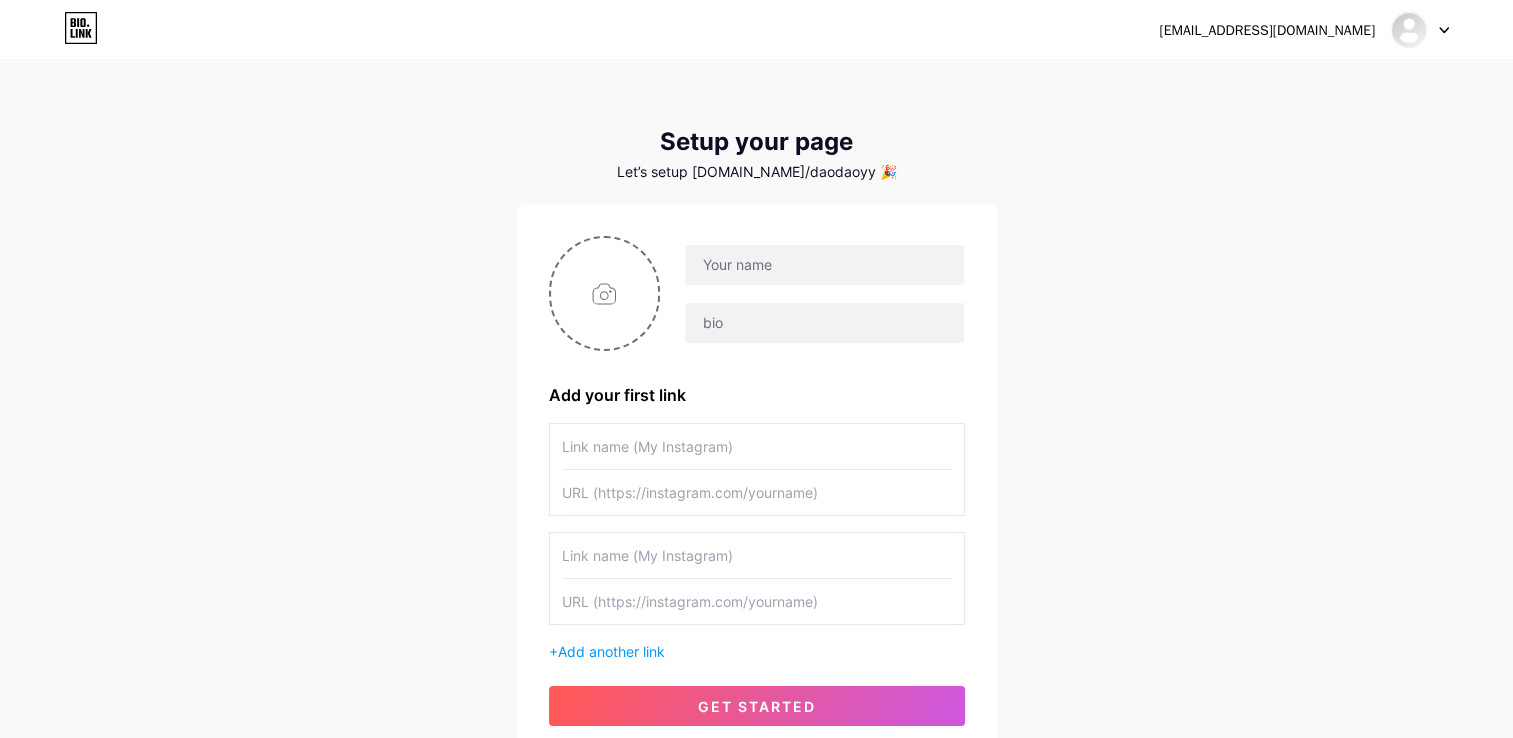 click 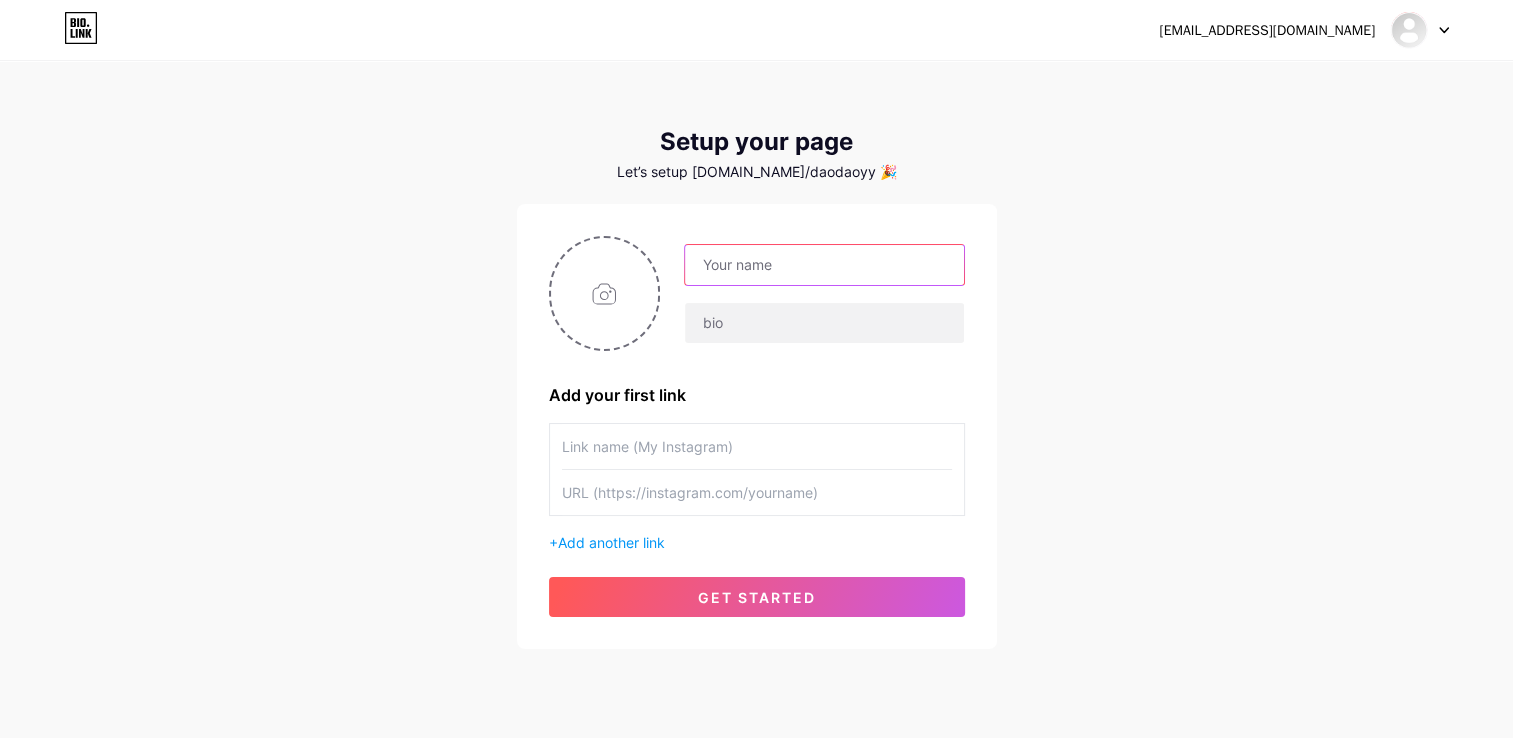 click at bounding box center [824, 265] 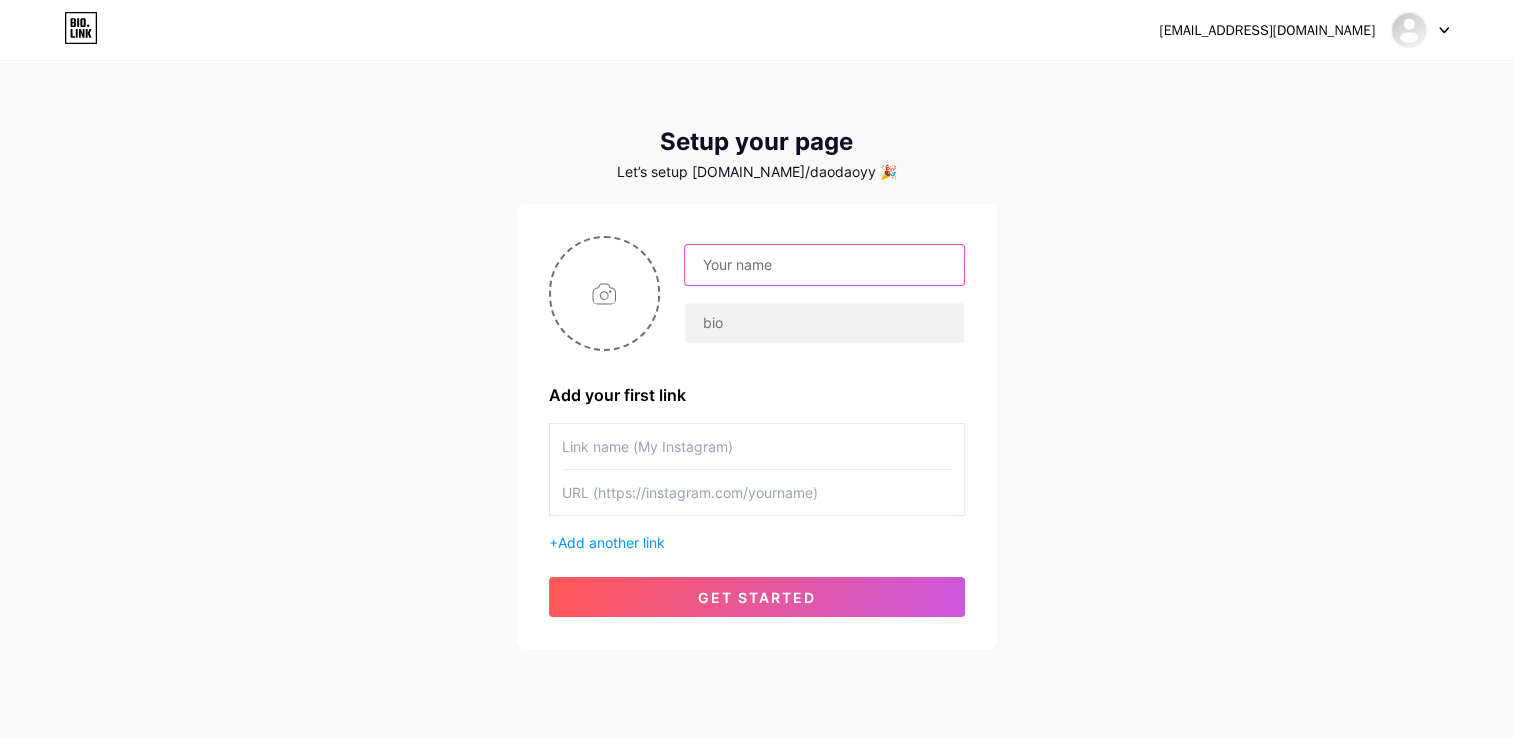 type on "Capy" 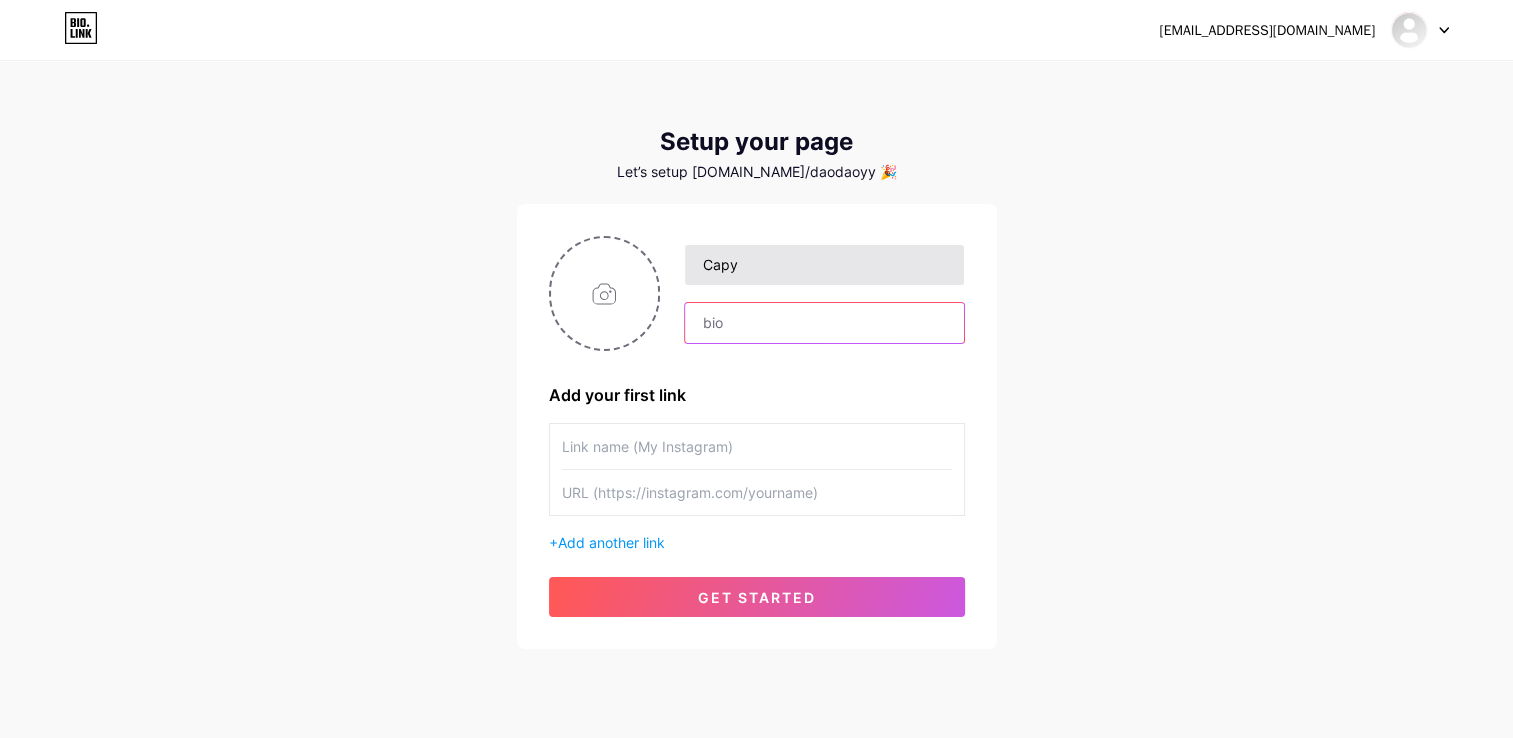 type on "Tập Chơi" 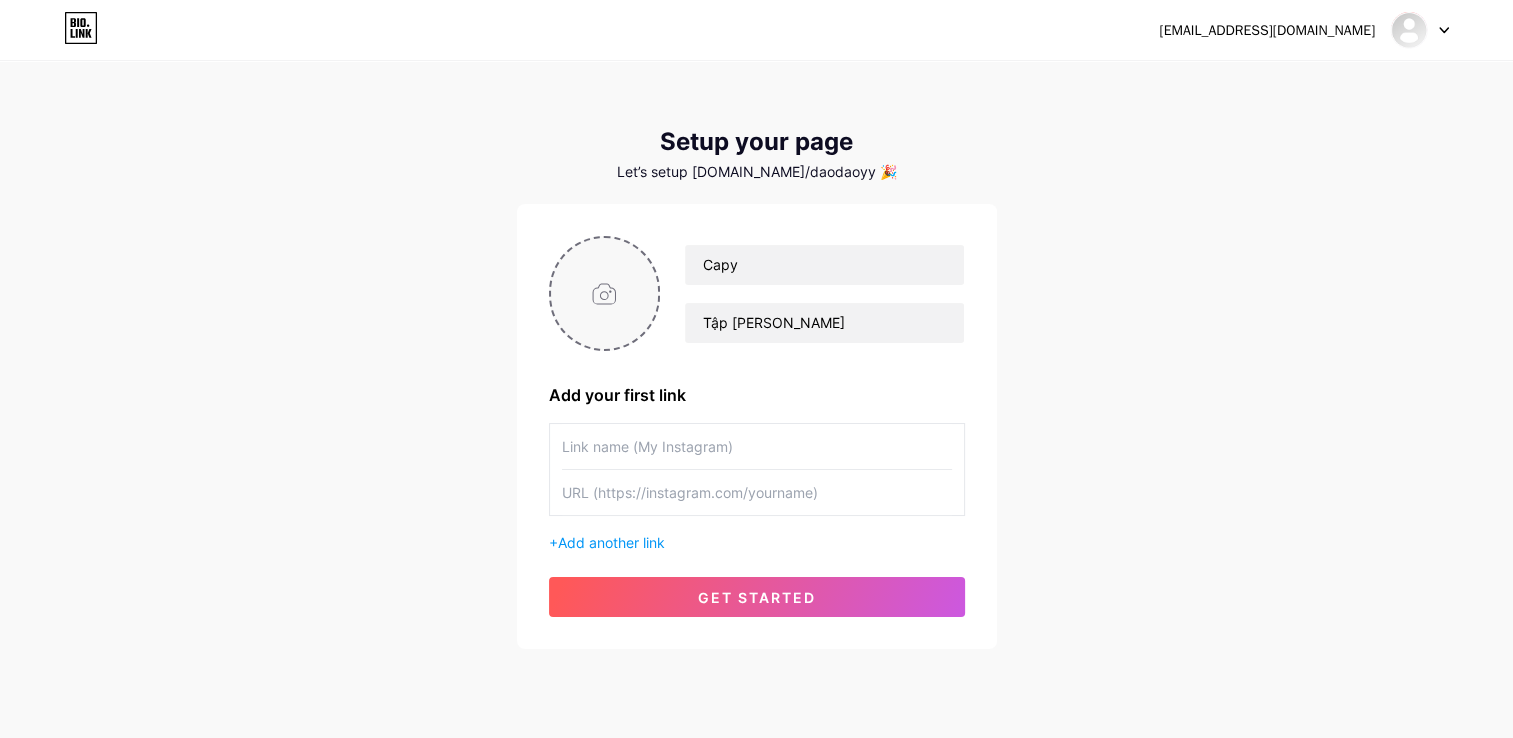 click at bounding box center (605, 293) 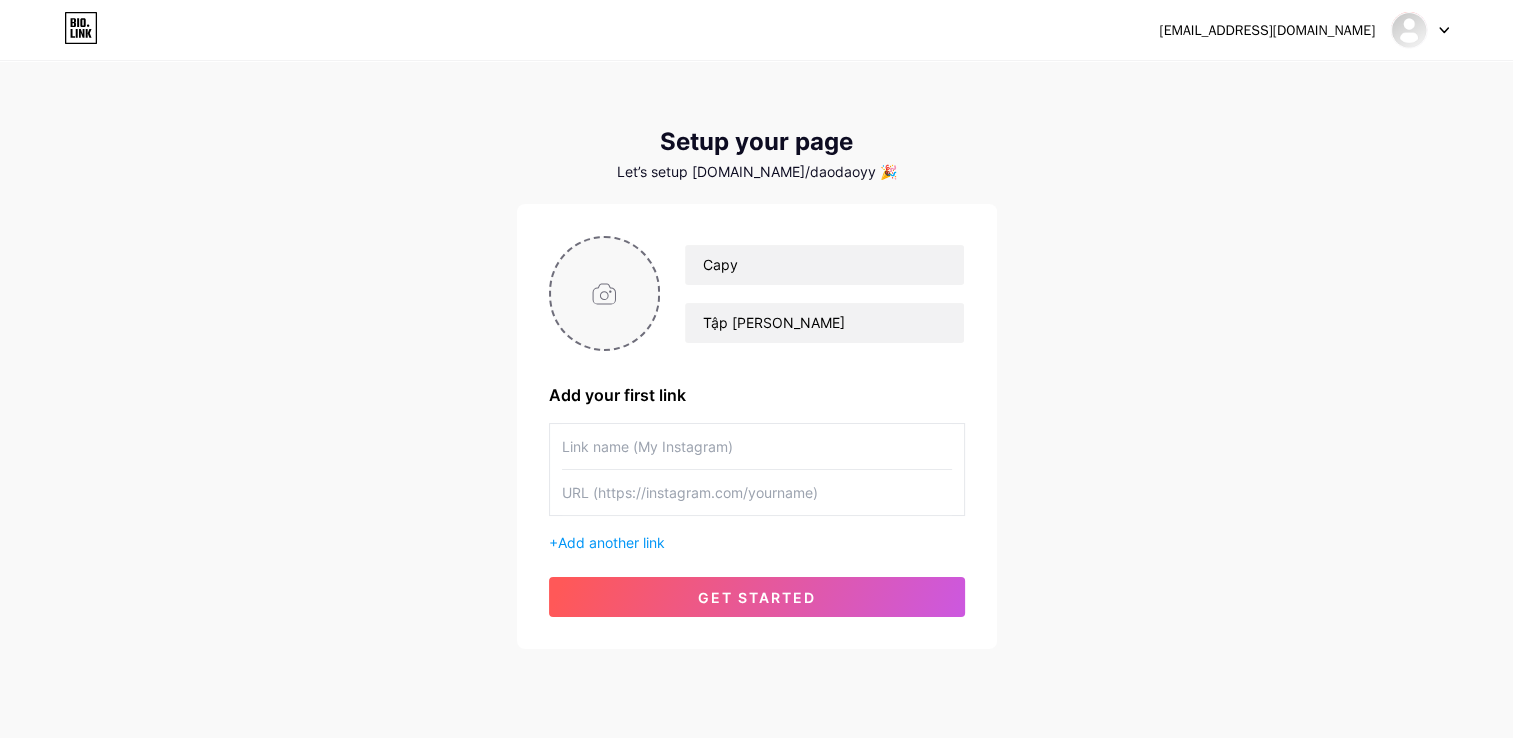 type on "C:\fakepath\Ảnh chụp màn hình_11-7-2025_164424_www.bing.com.jpeg" 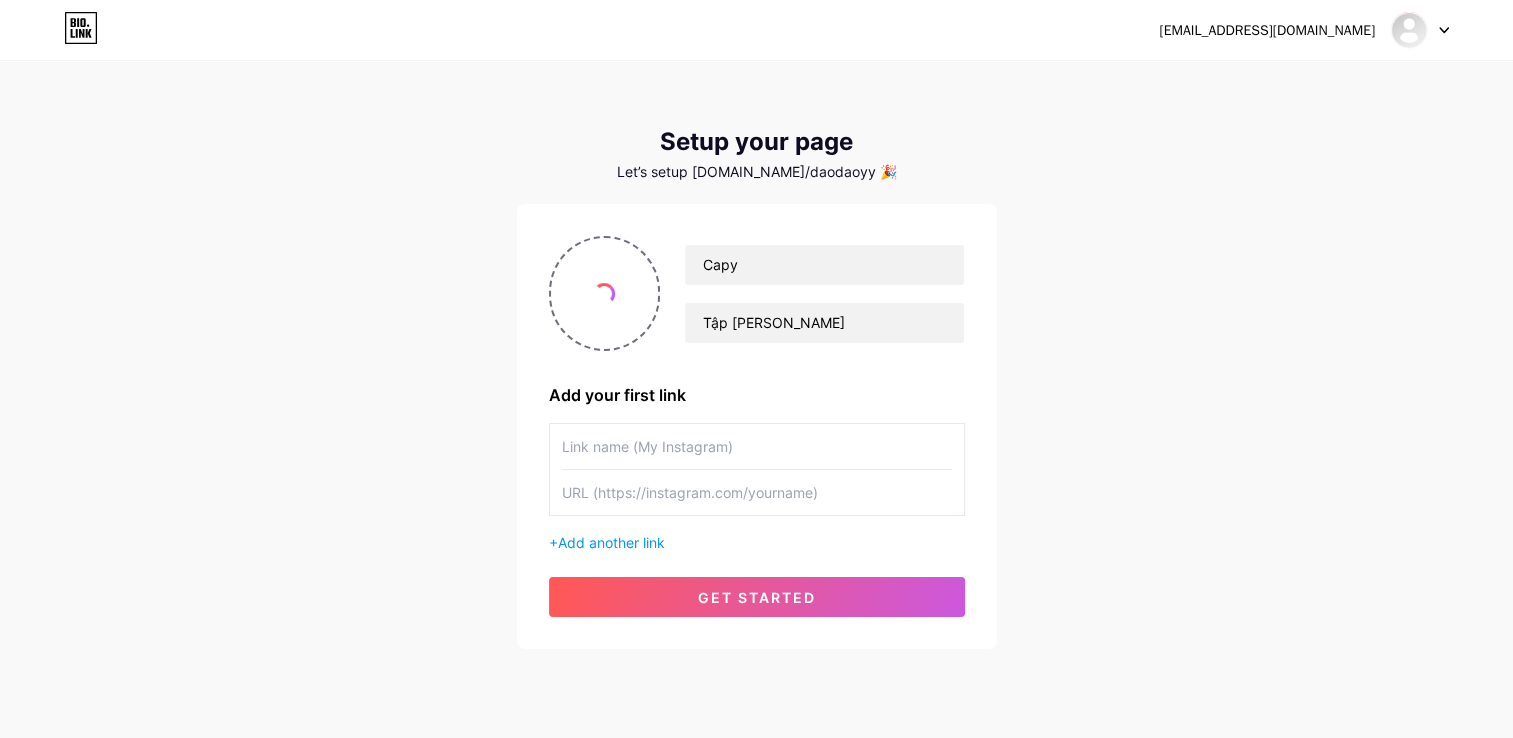 click at bounding box center [757, 446] 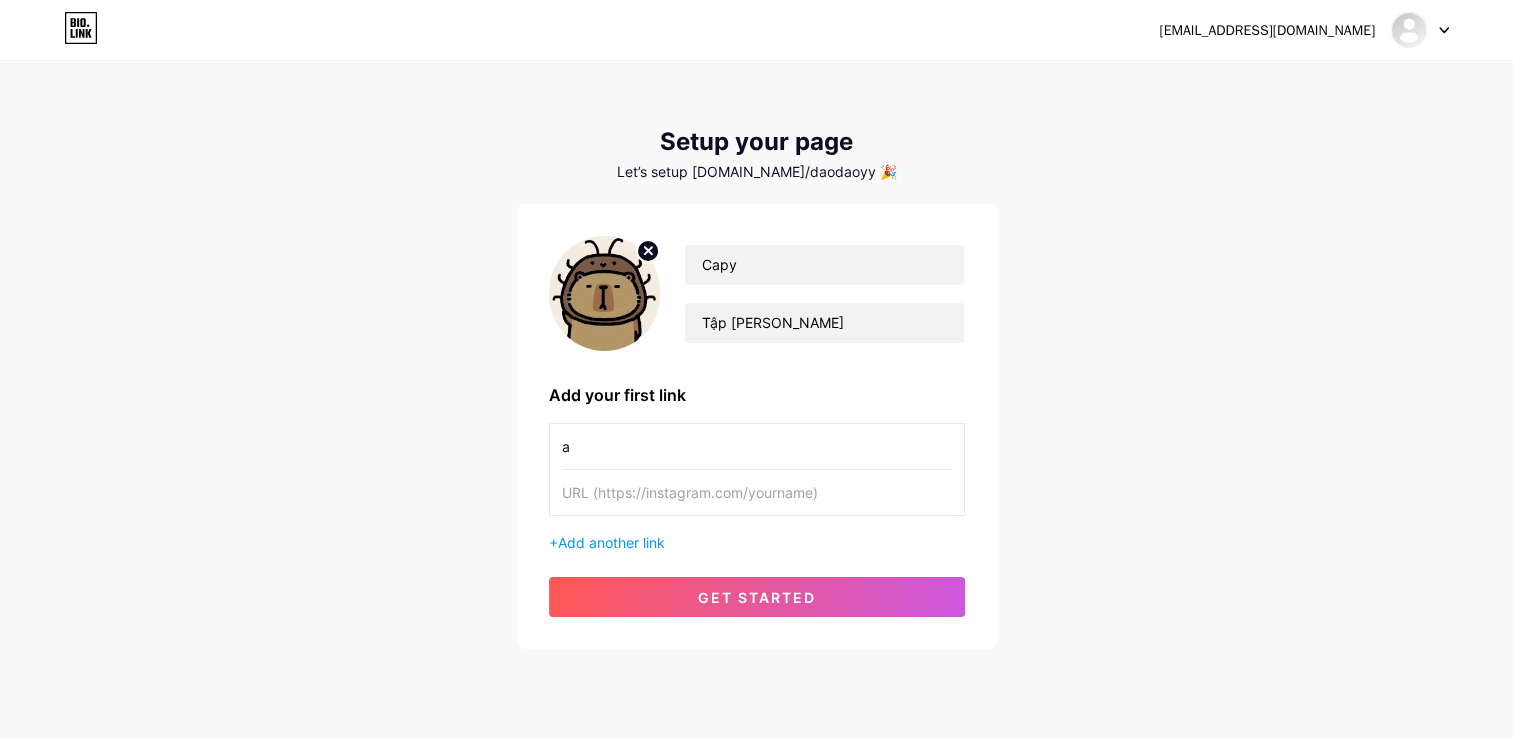 type on "a" 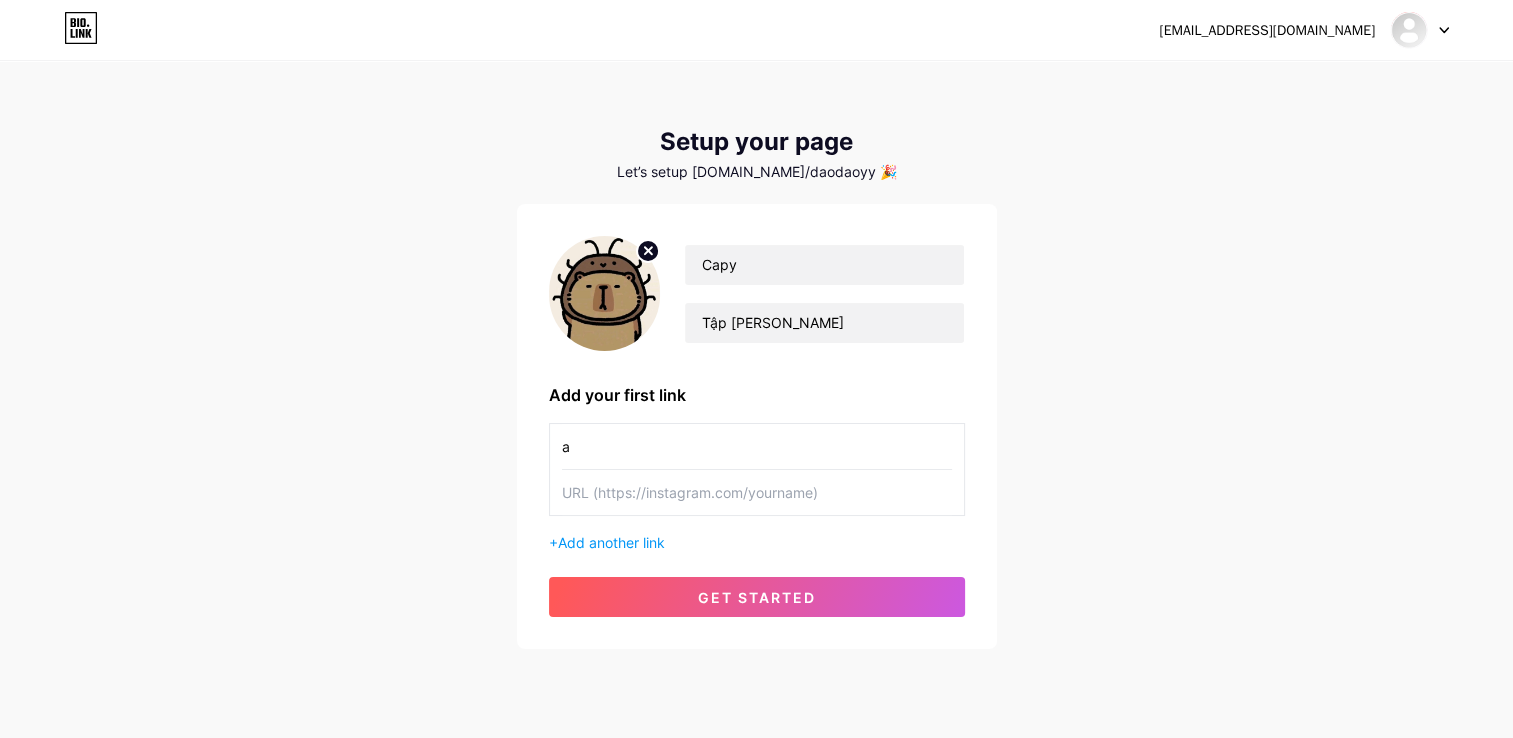 click at bounding box center [757, 492] 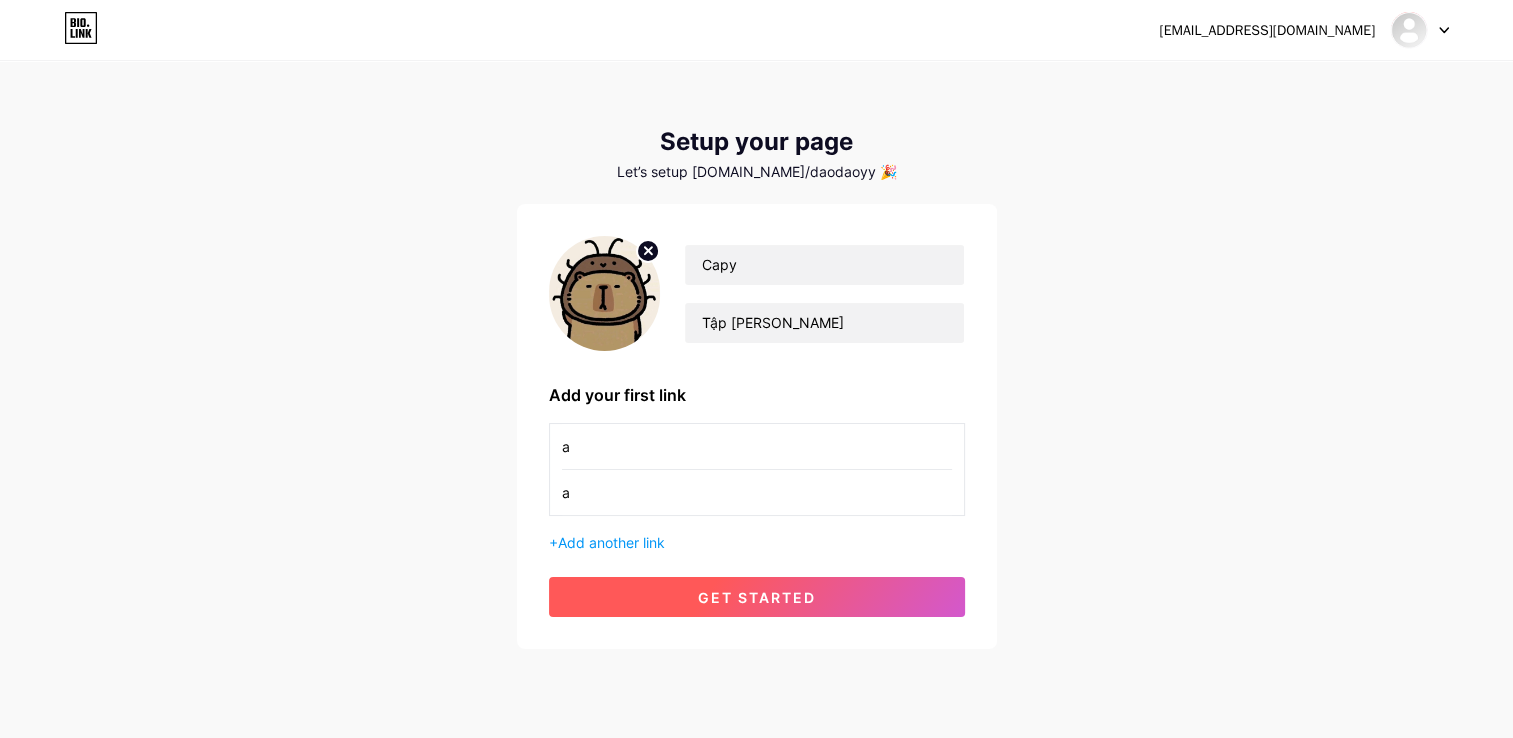 type on "a" 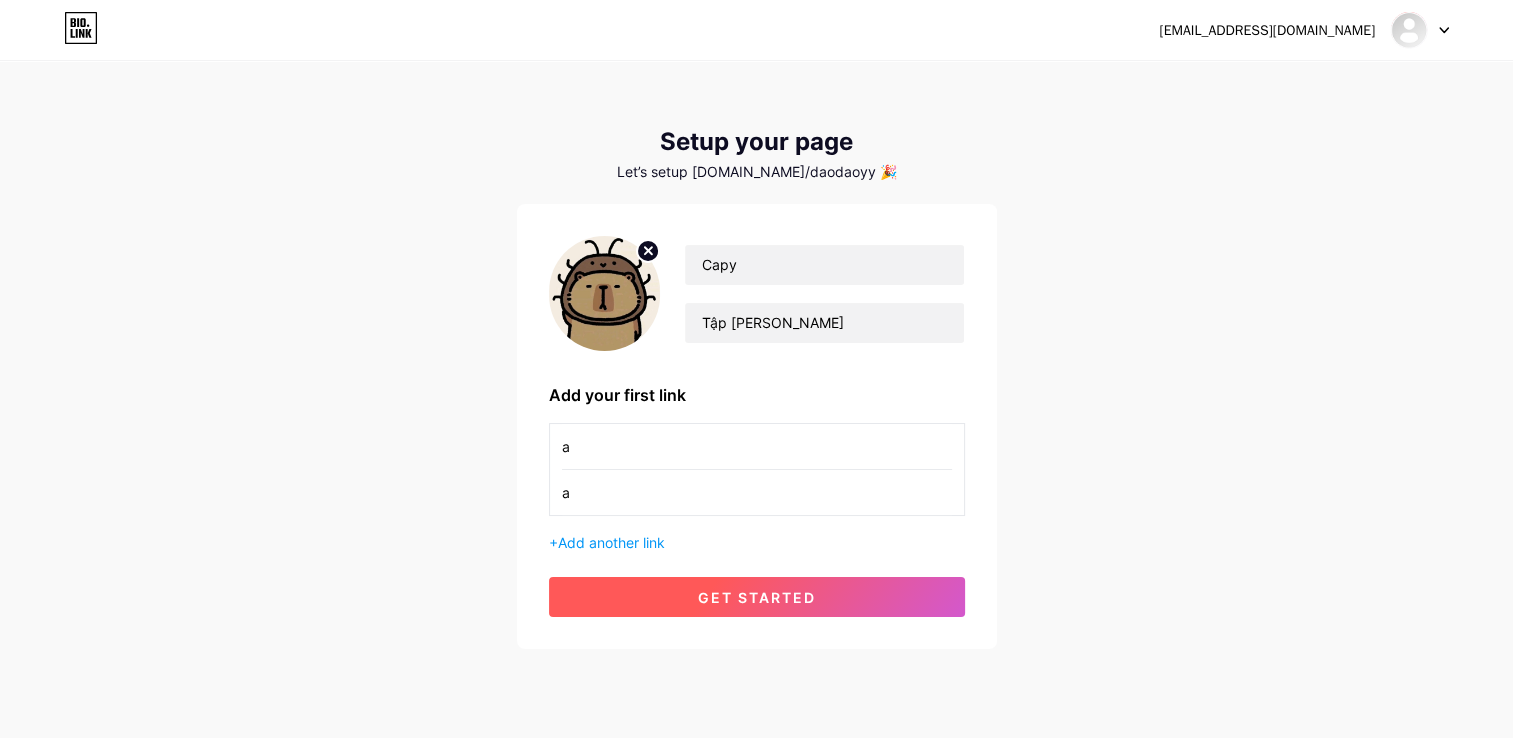 click on "get started" at bounding box center (757, 597) 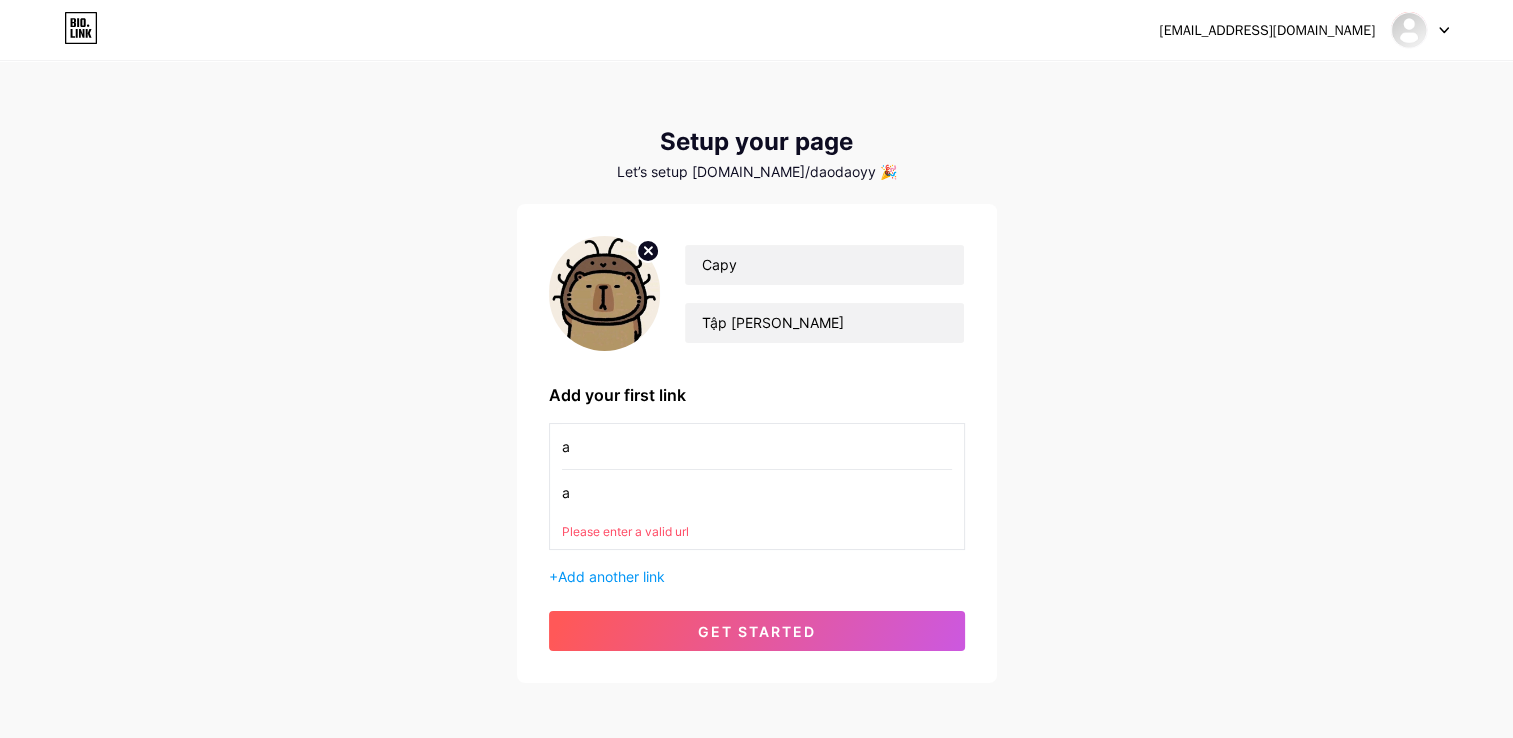 click on "a" at bounding box center (757, 492) 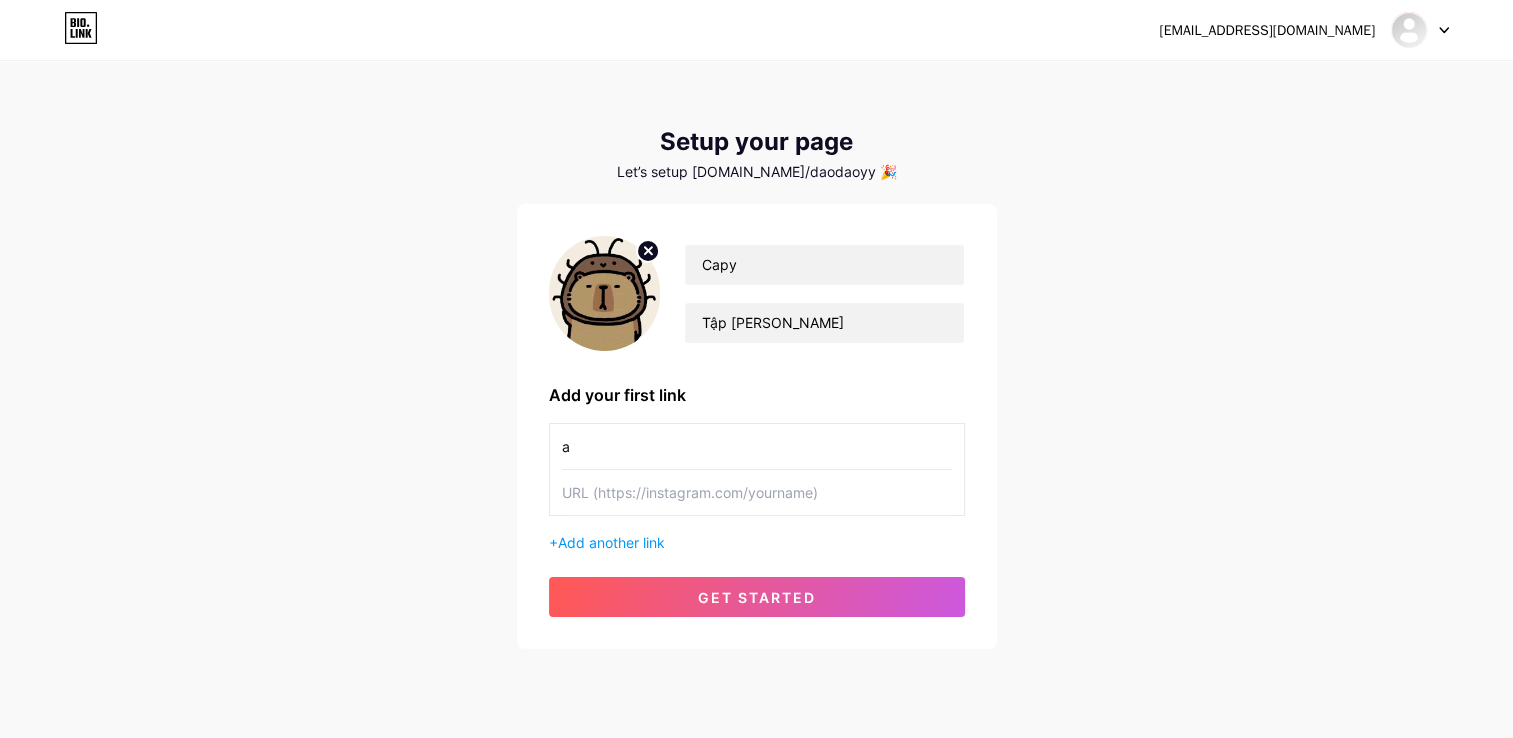 type 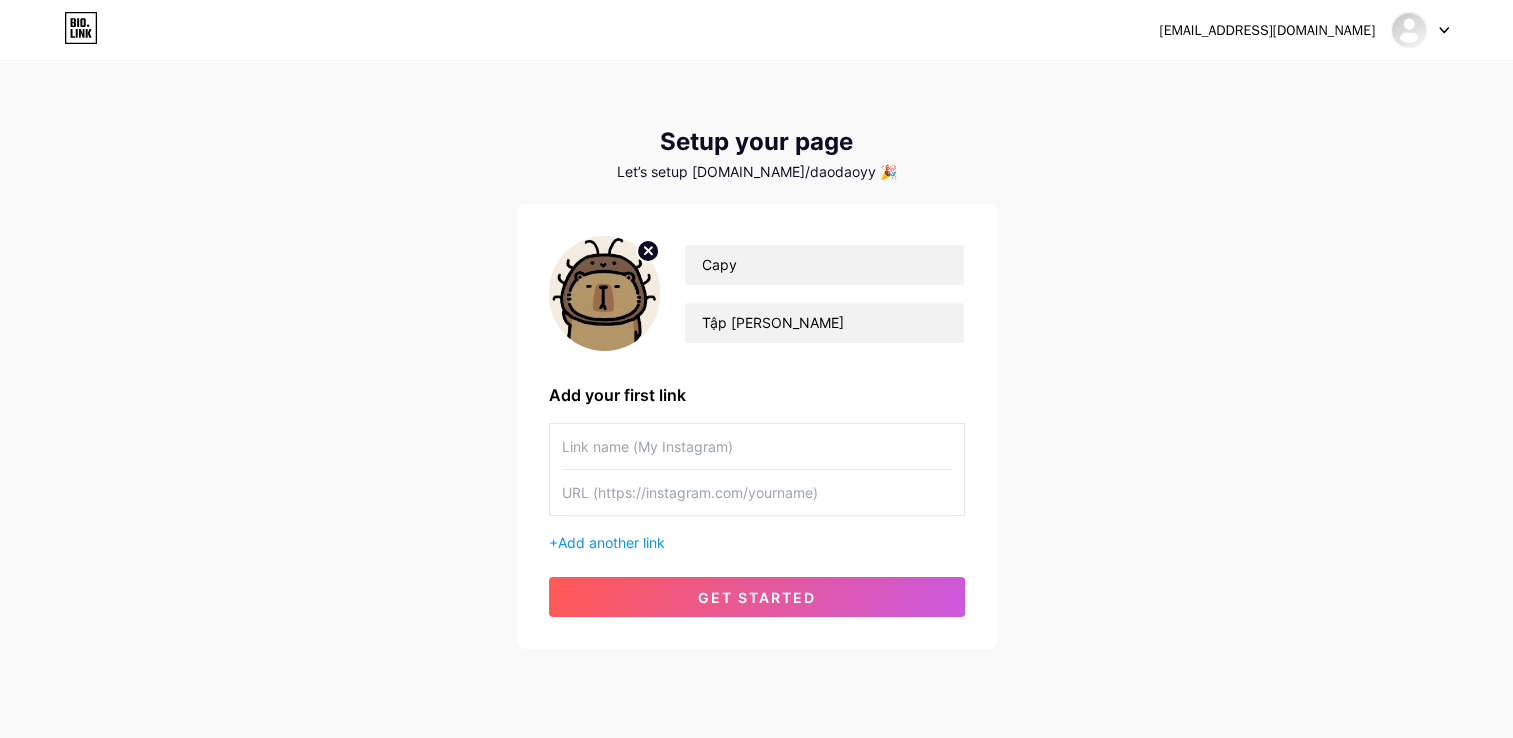 click at bounding box center (757, 446) 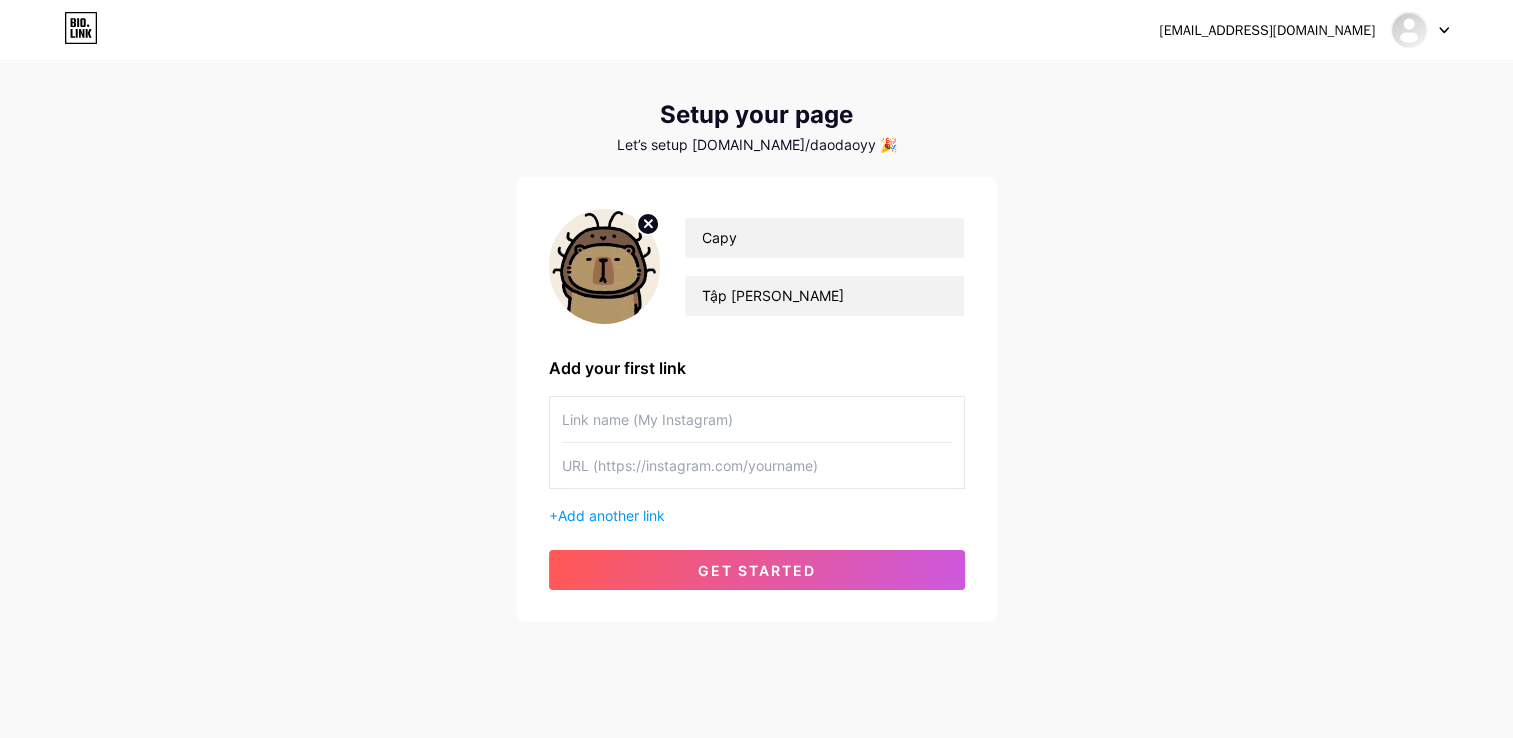 scroll, scrollTop: 54, scrollLeft: 0, axis: vertical 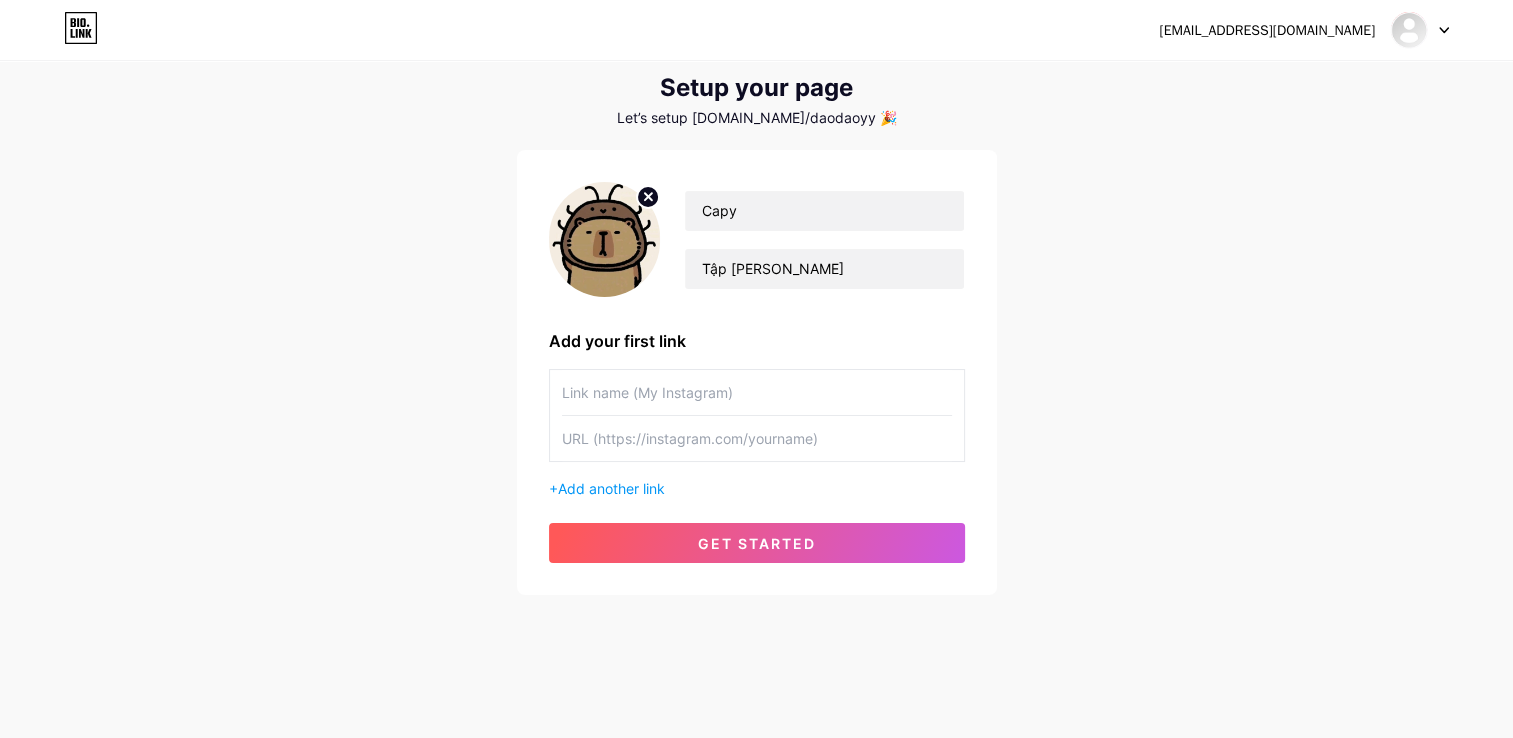 type 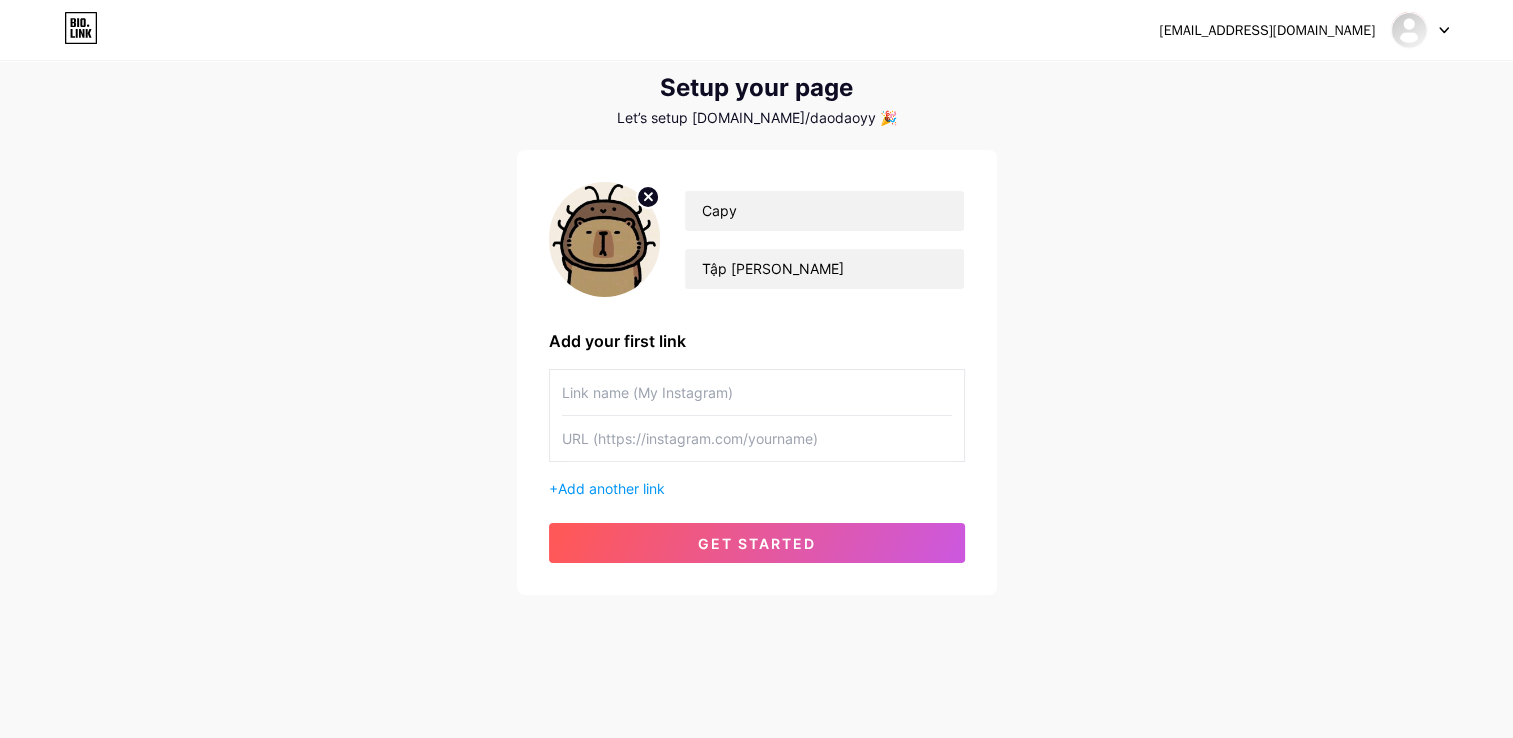 click 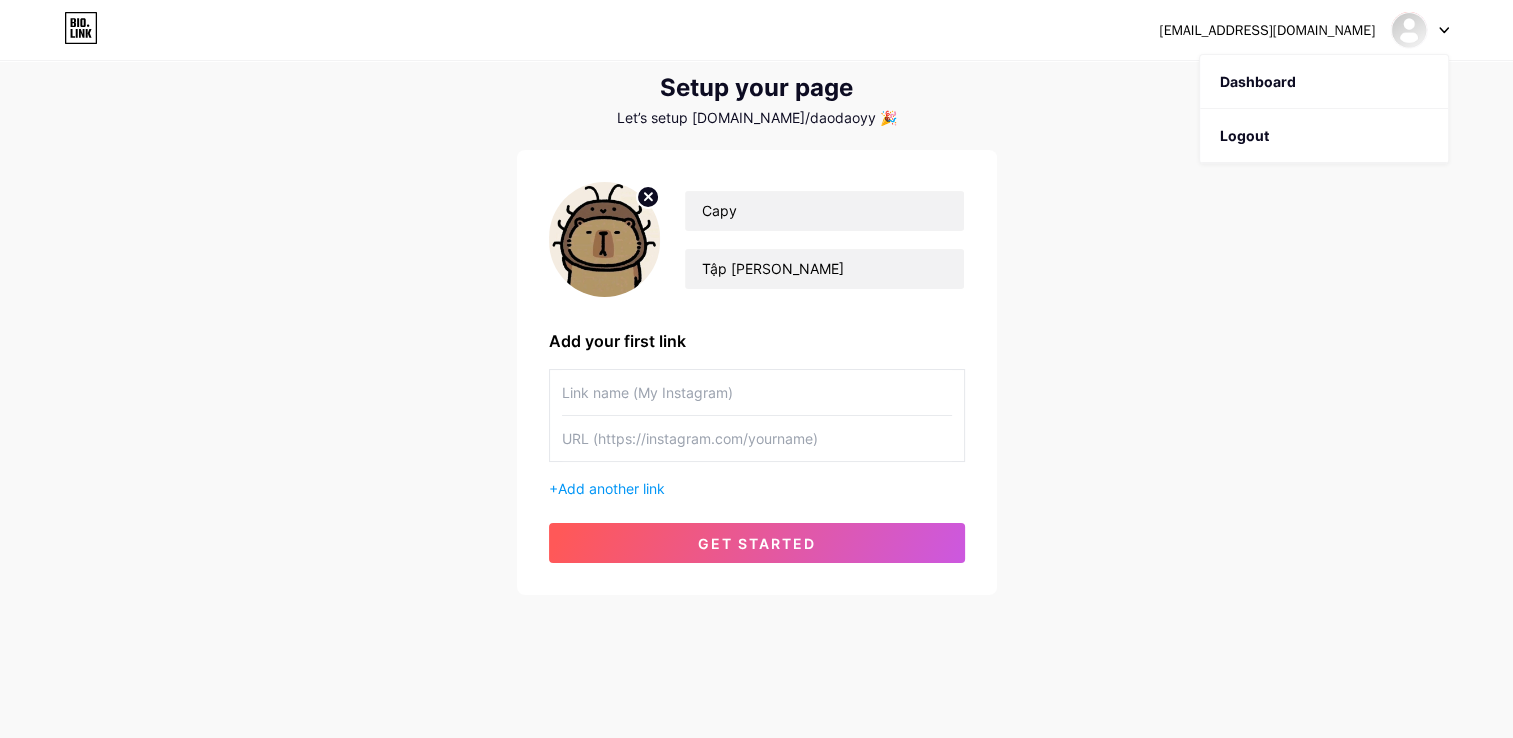 click 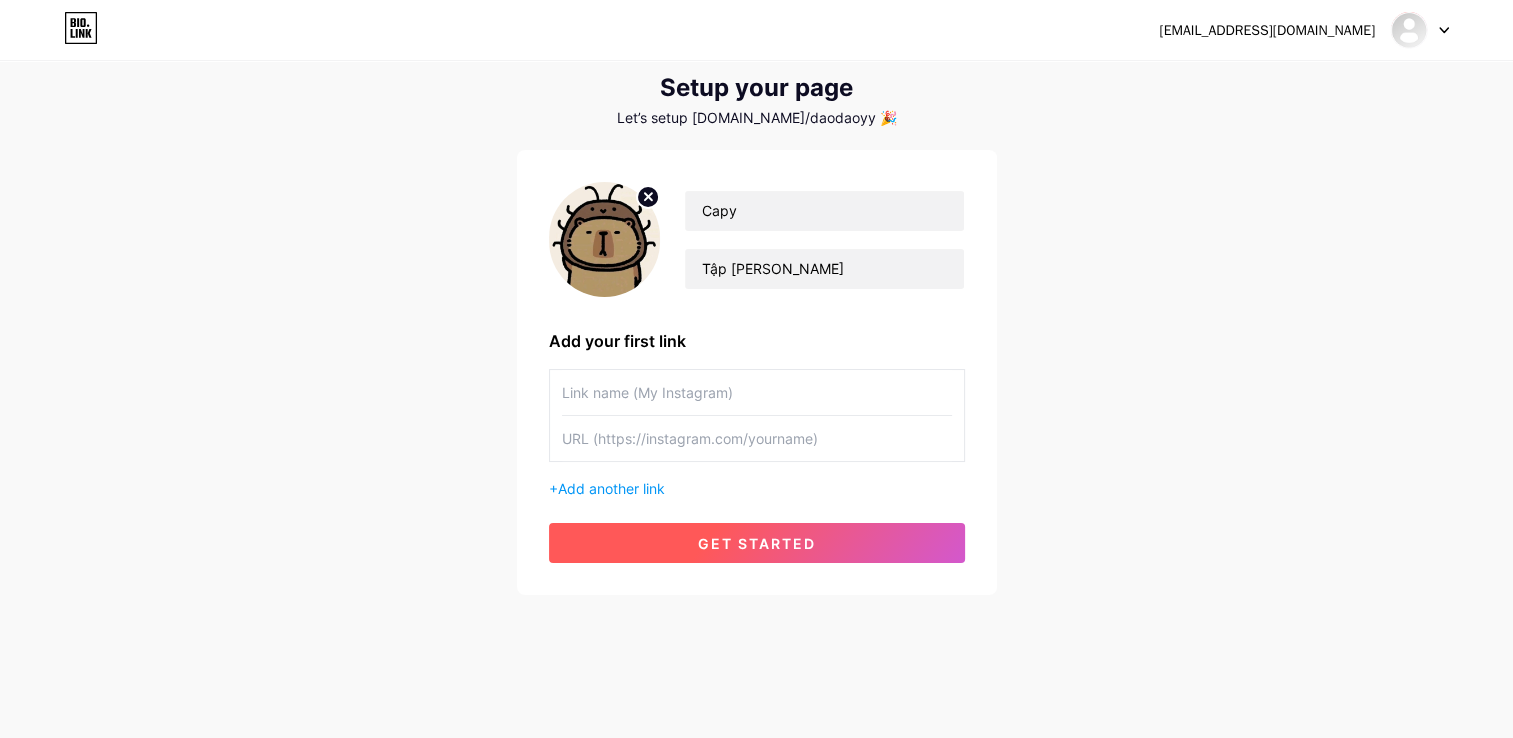 click on "get started" at bounding box center (757, 543) 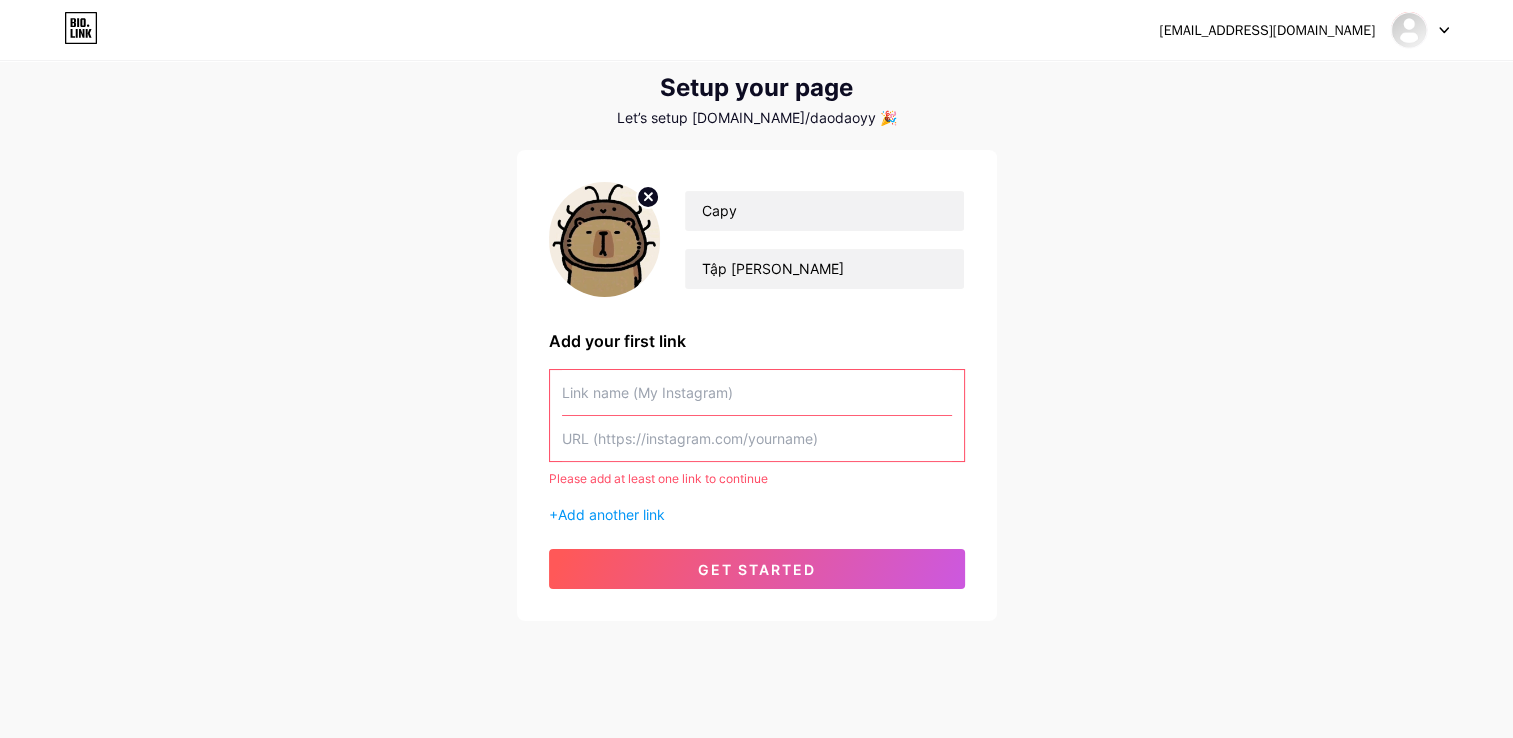 click at bounding box center (757, 392) 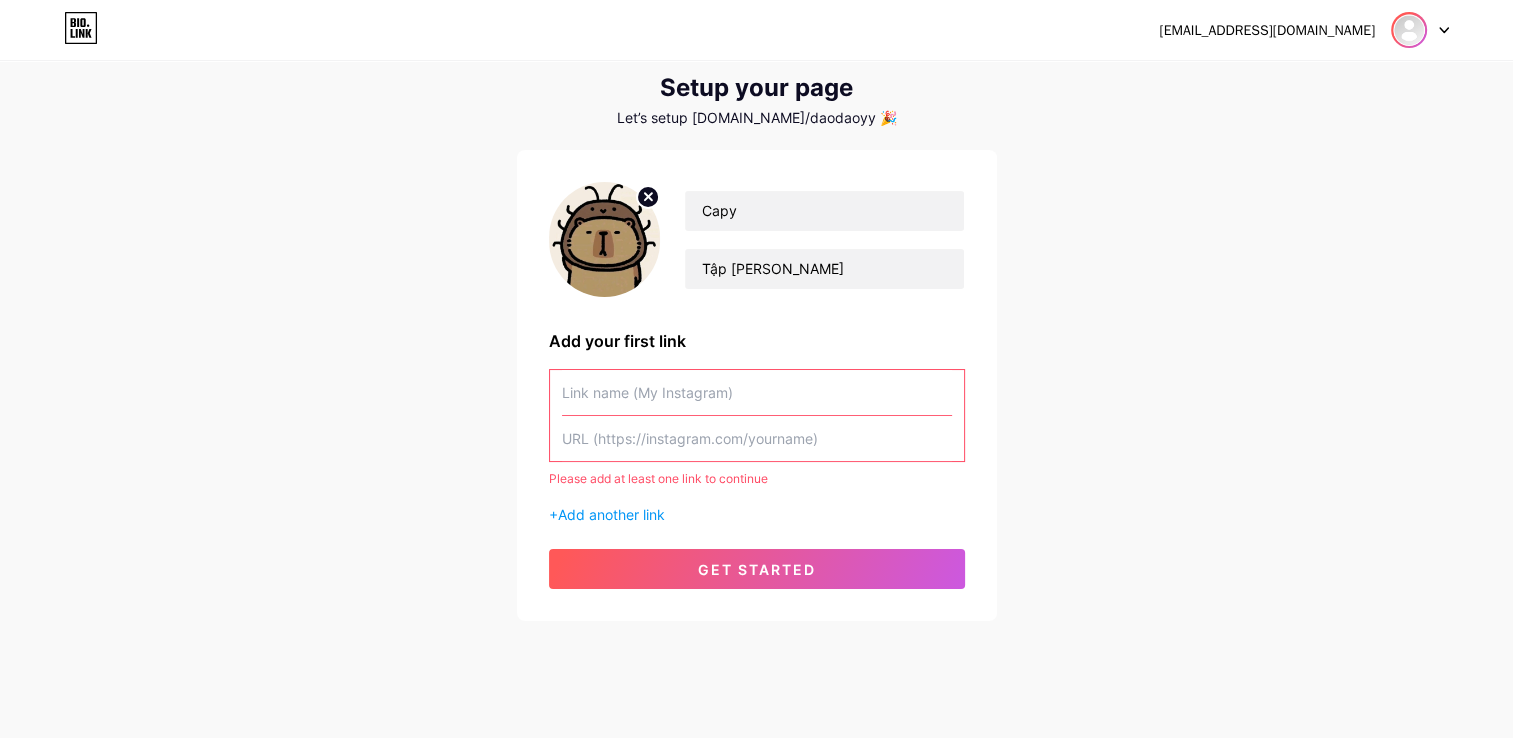 click at bounding box center (1409, 30) 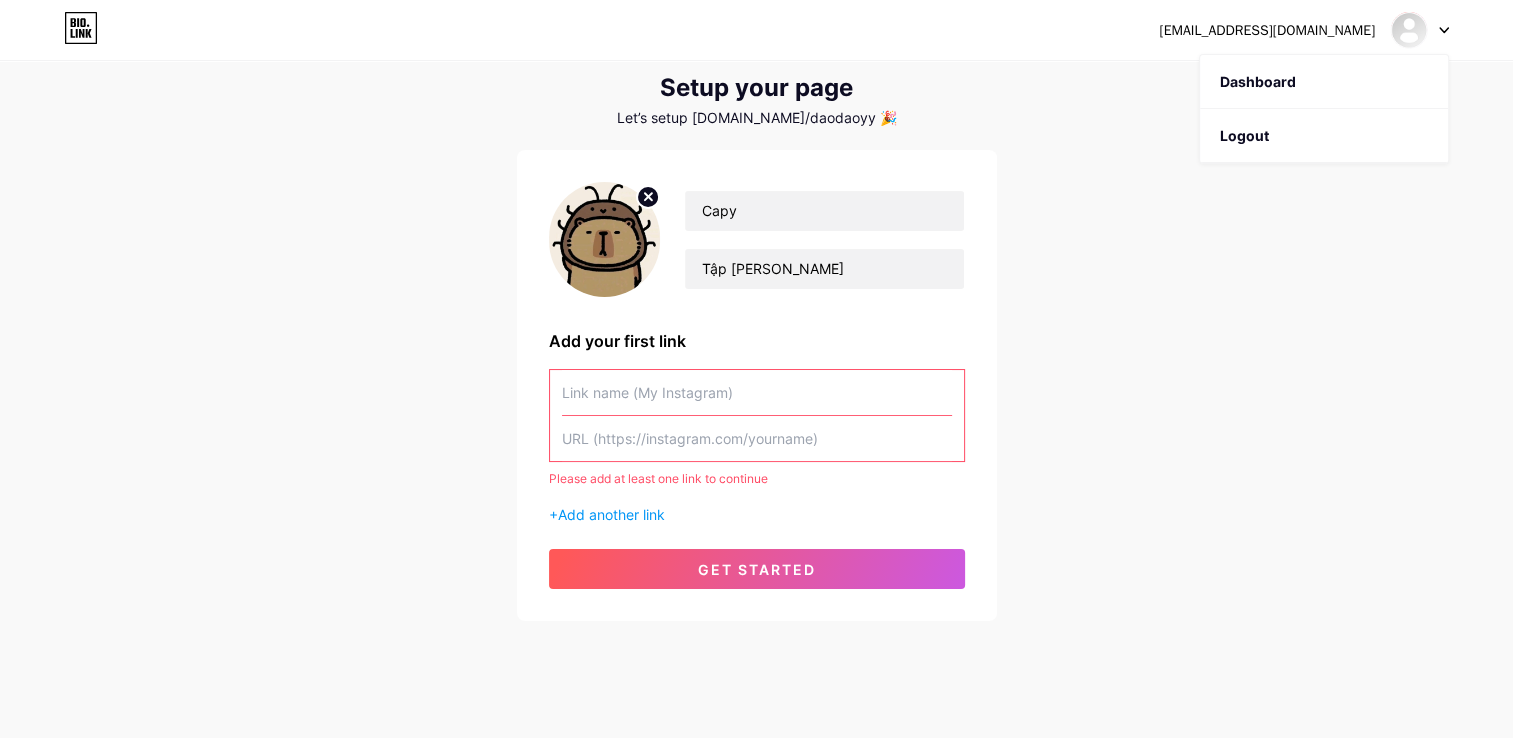 click on "ddaoaodeps1tg@gmail.com           Dashboard     Logout" at bounding box center (756, 30) 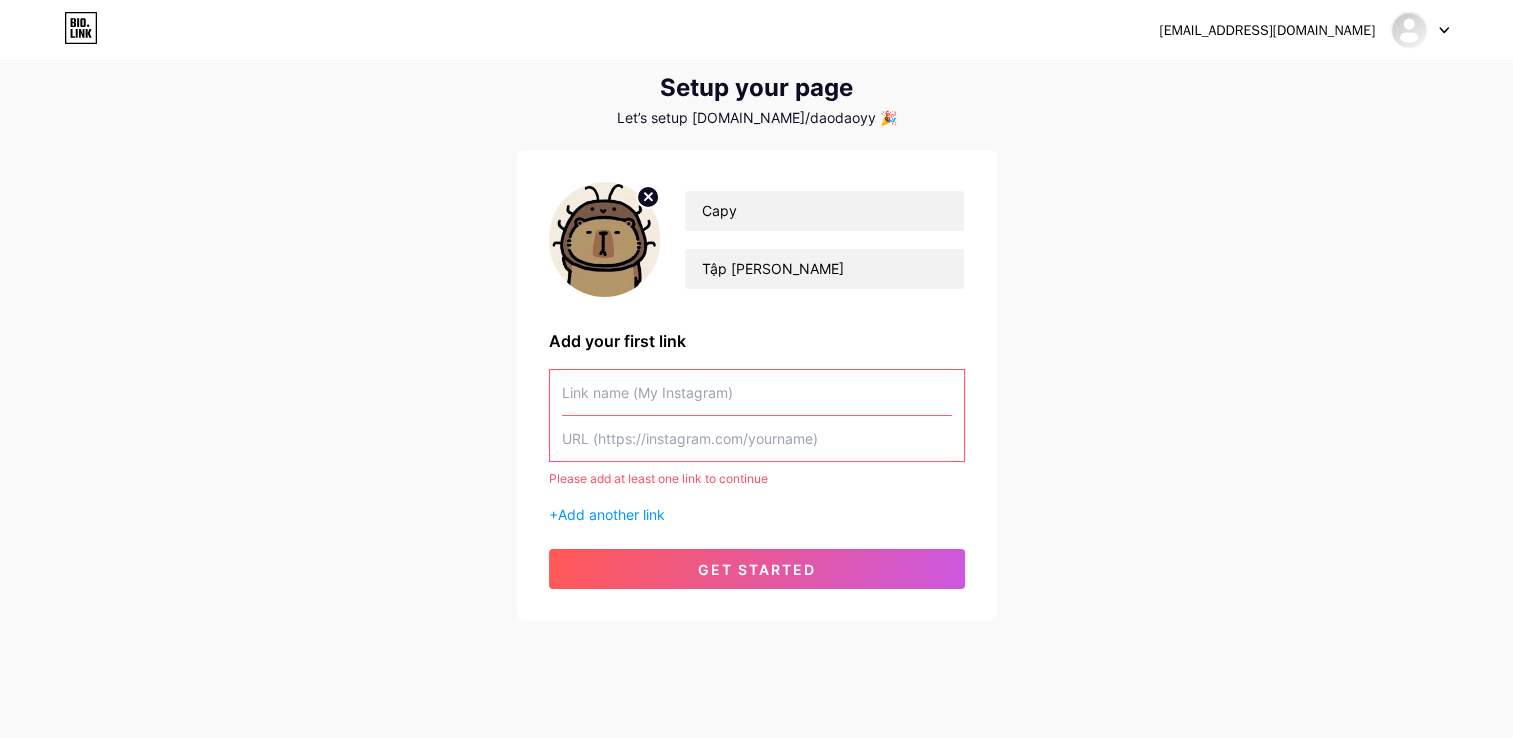 click on "ddaoaodeps1tg@gmail.com           Dashboard     Logout" at bounding box center (756, 30) 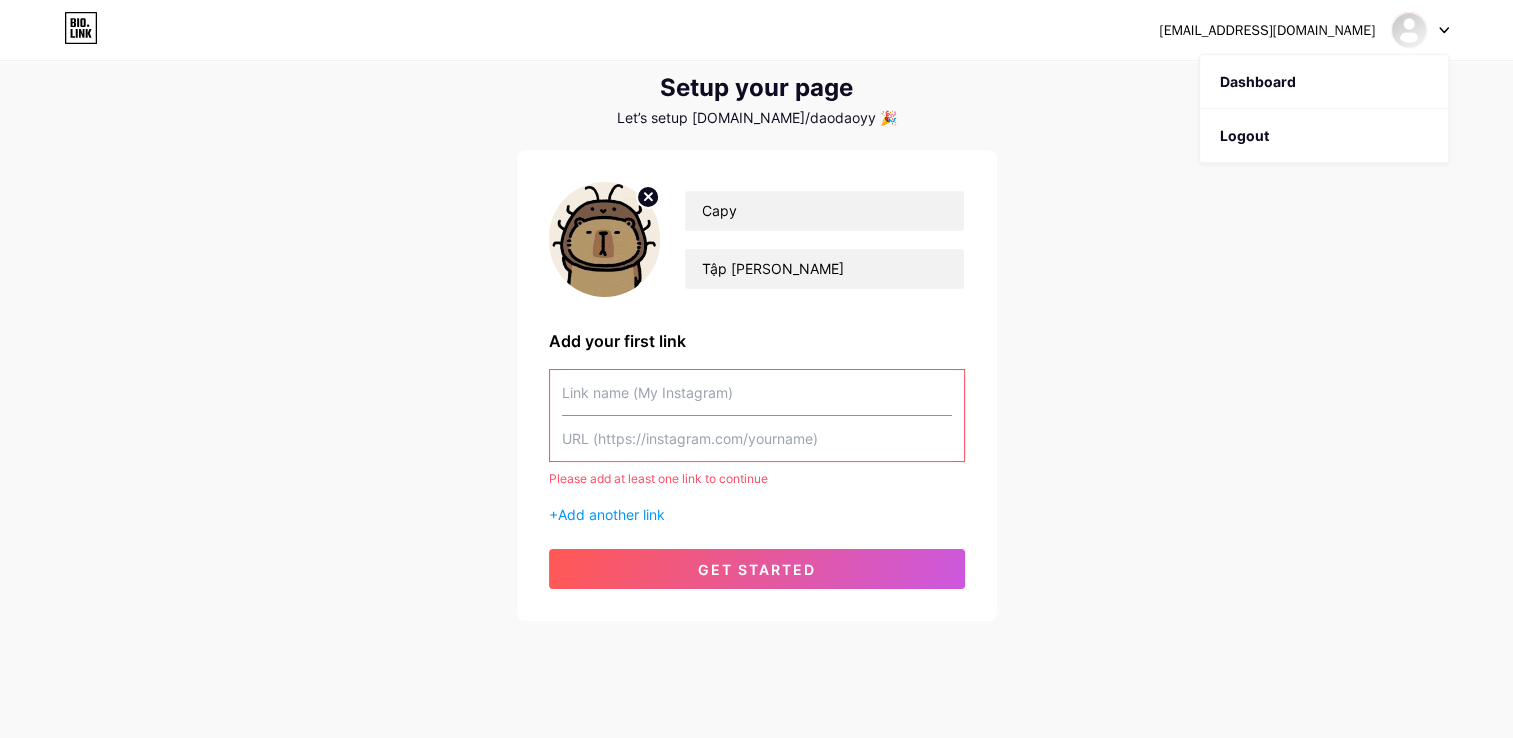drag, startPoint x: 1443, startPoint y: 29, endPoint x: 1385, endPoint y: 31, distance: 58.034473 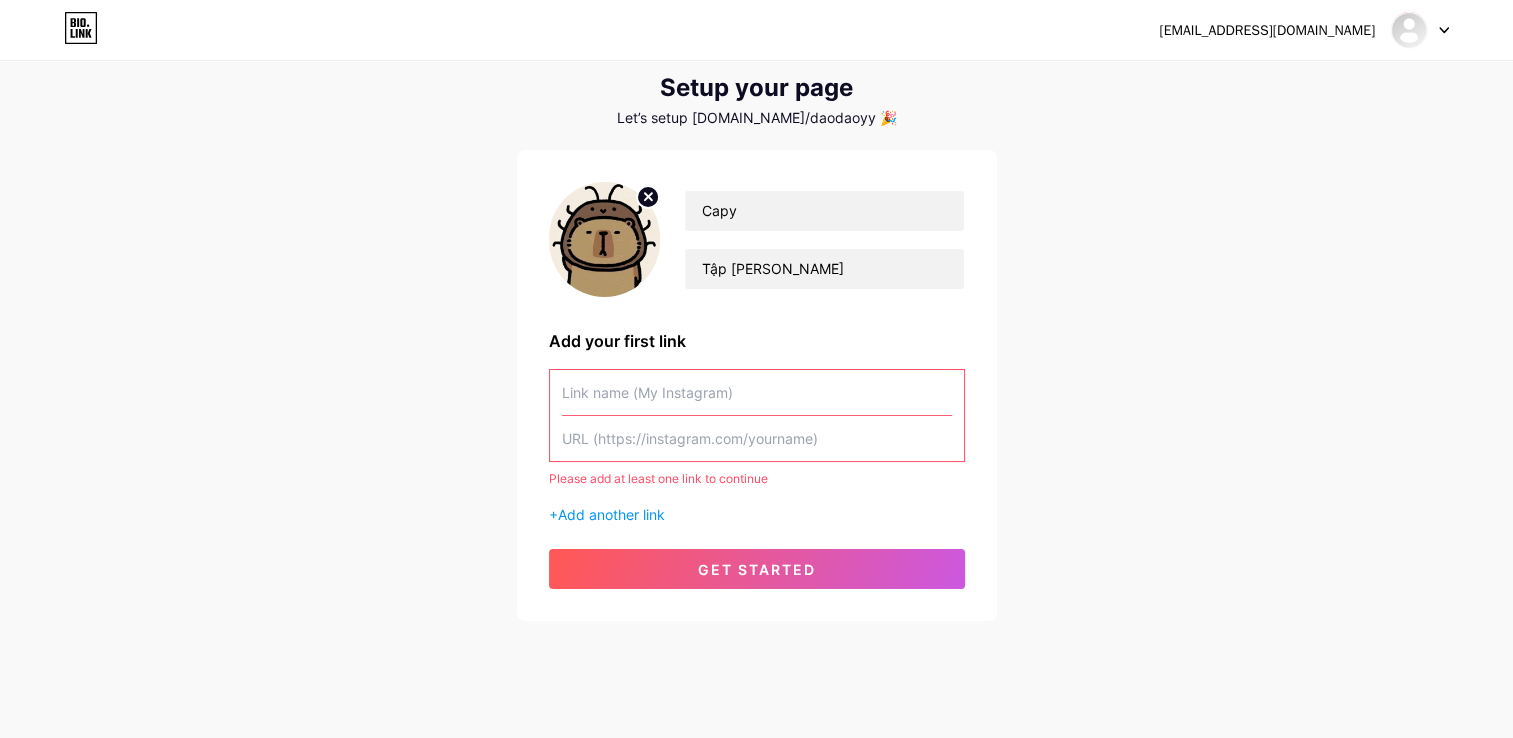 click on "[EMAIL_ADDRESS][DOMAIN_NAME]" at bounding box center (1267, 30) 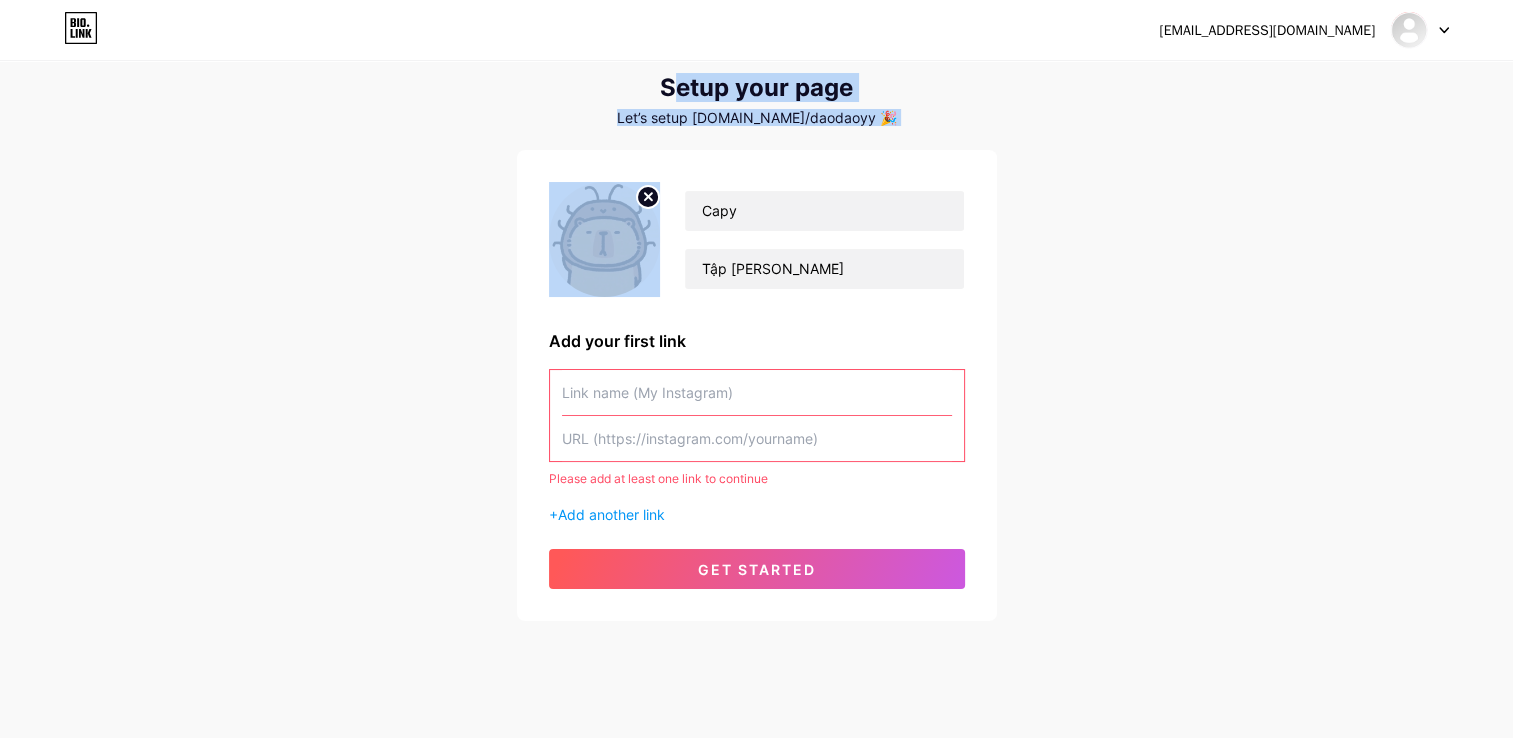 click 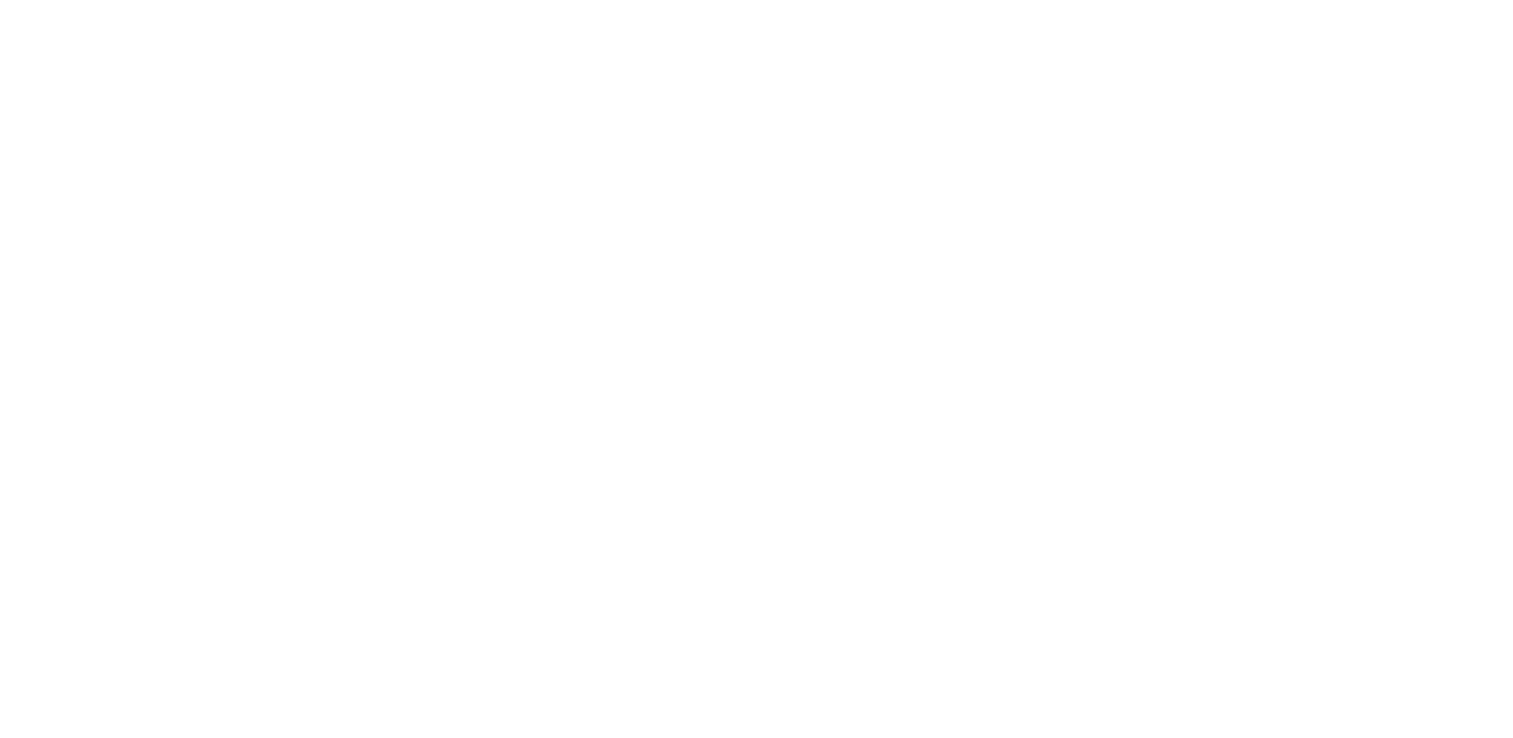 scroll, scrollTop: 0, scrollLeft: 0, axis: both 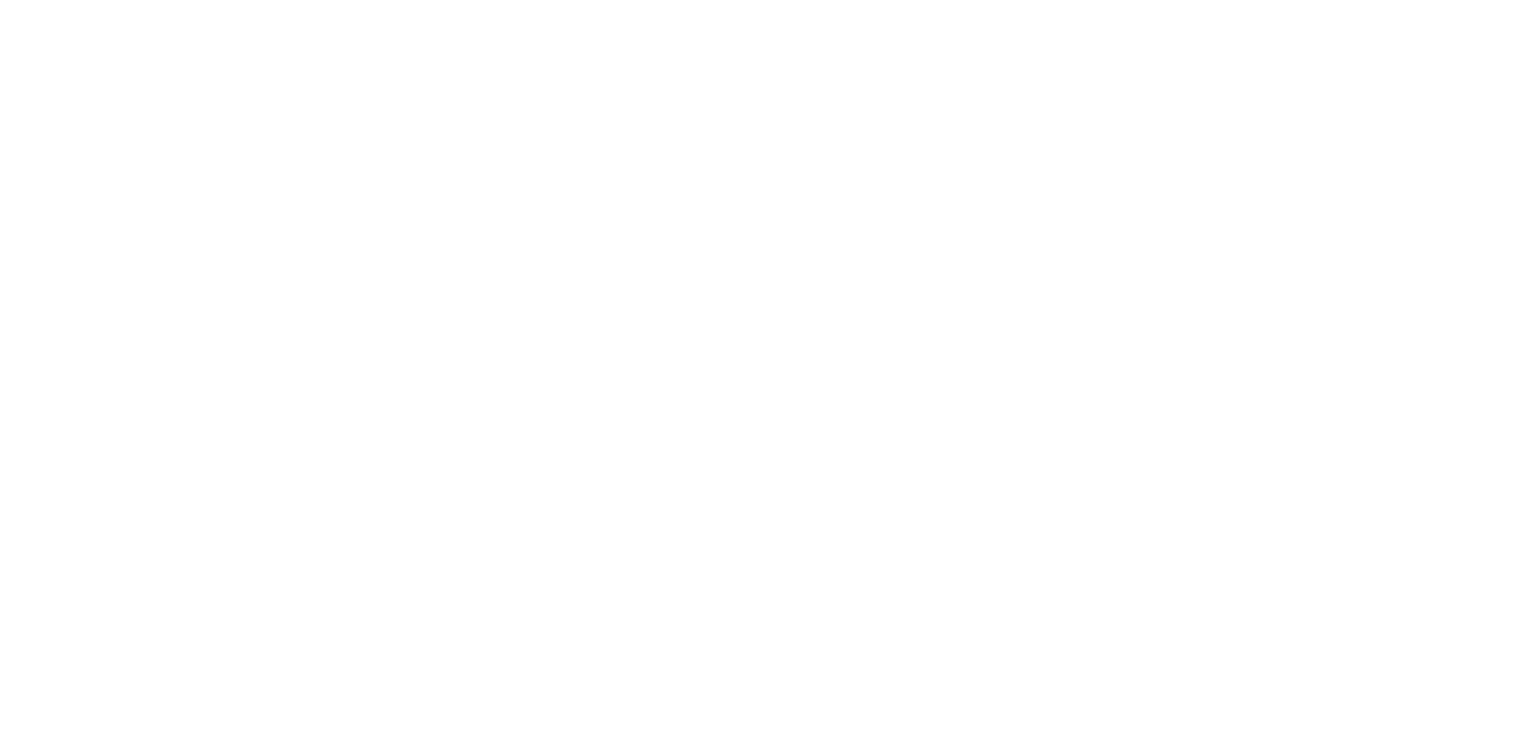 click at bounding box center (764, 0) 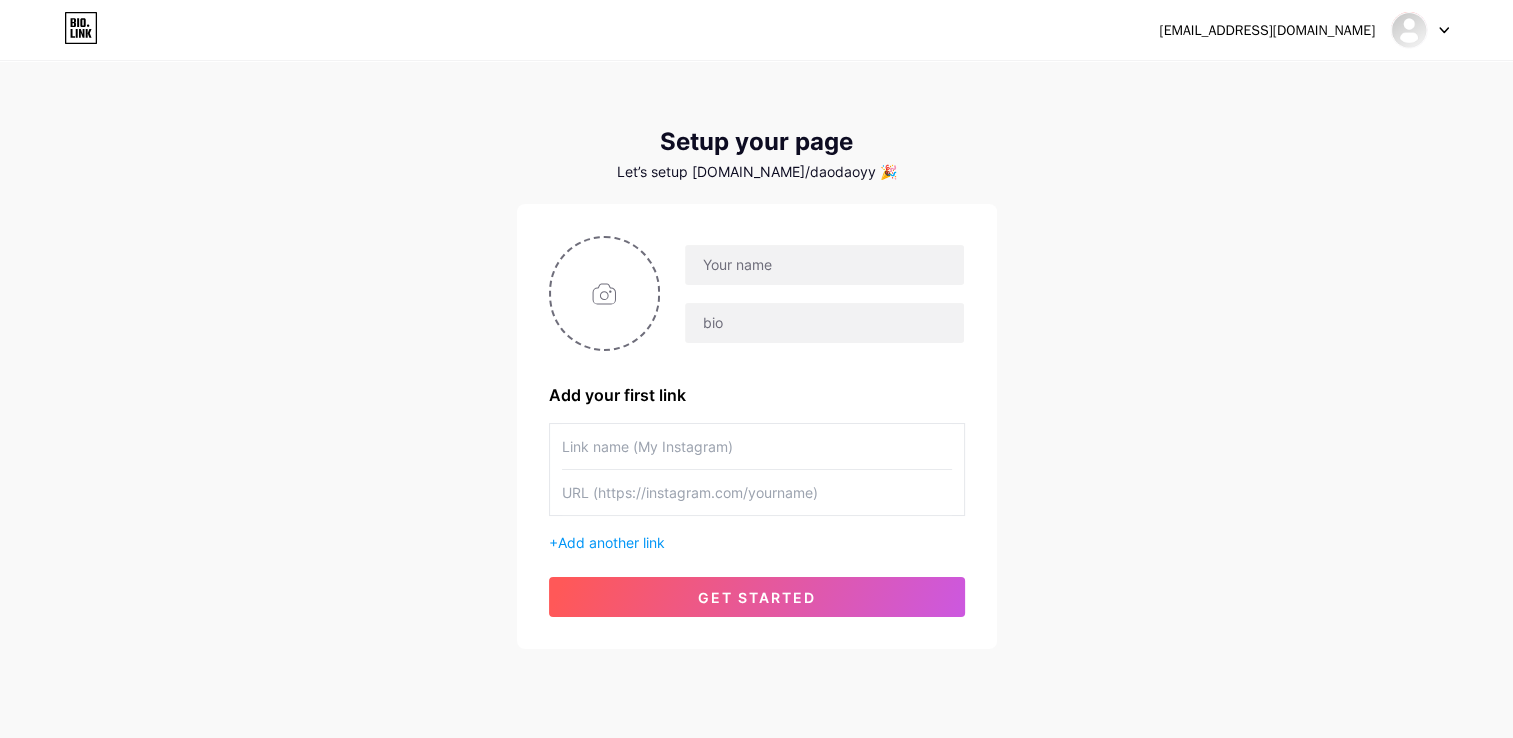 click 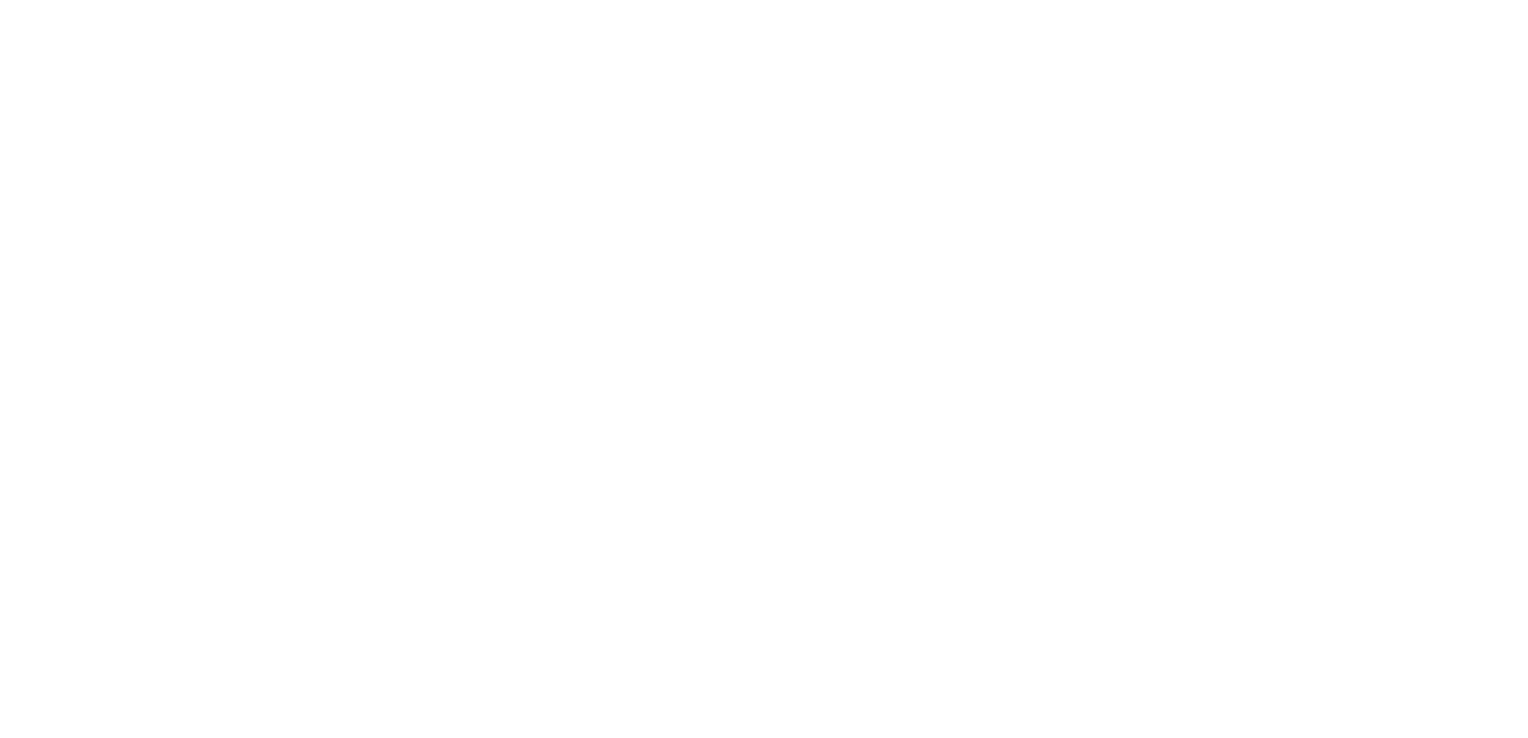 click at bounding box center (764, 0) 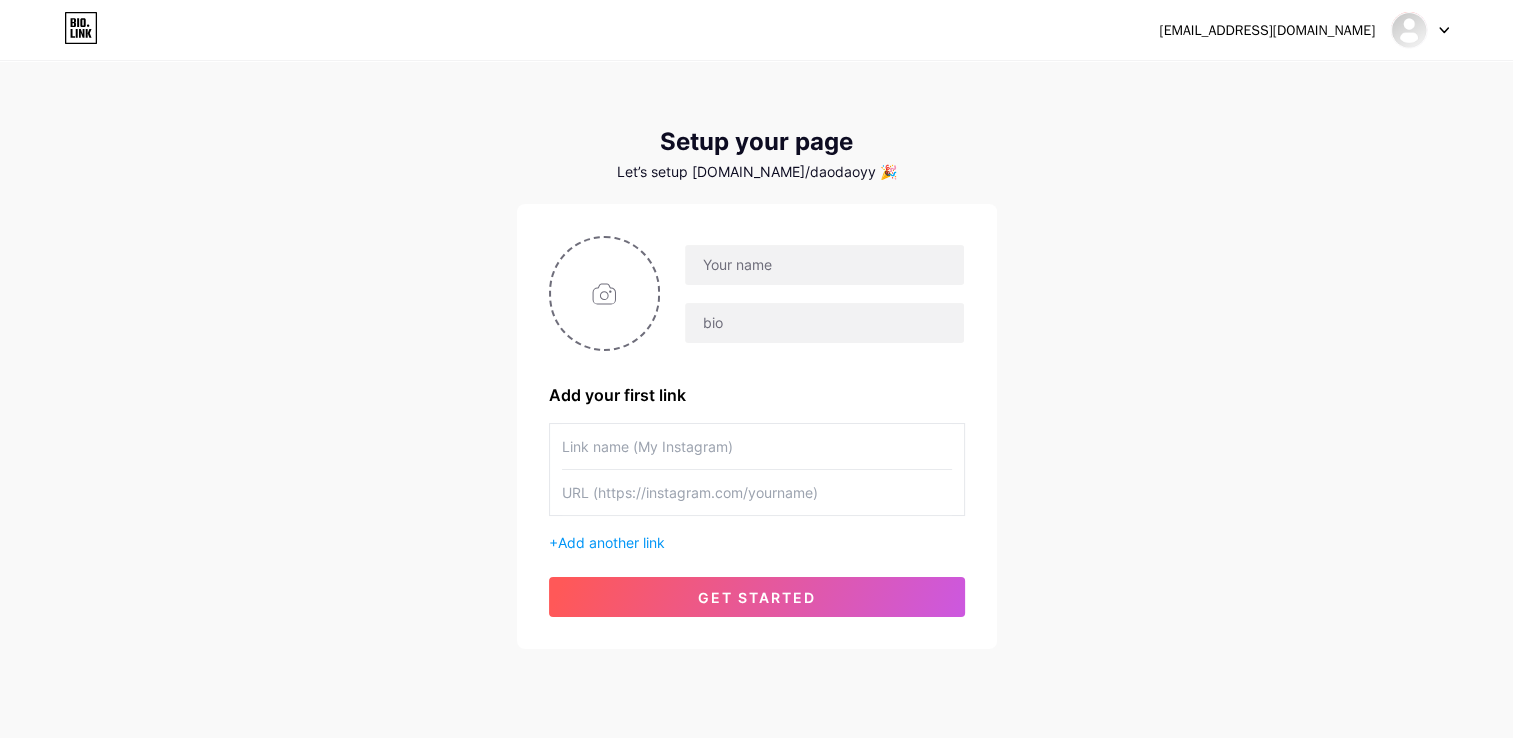 click 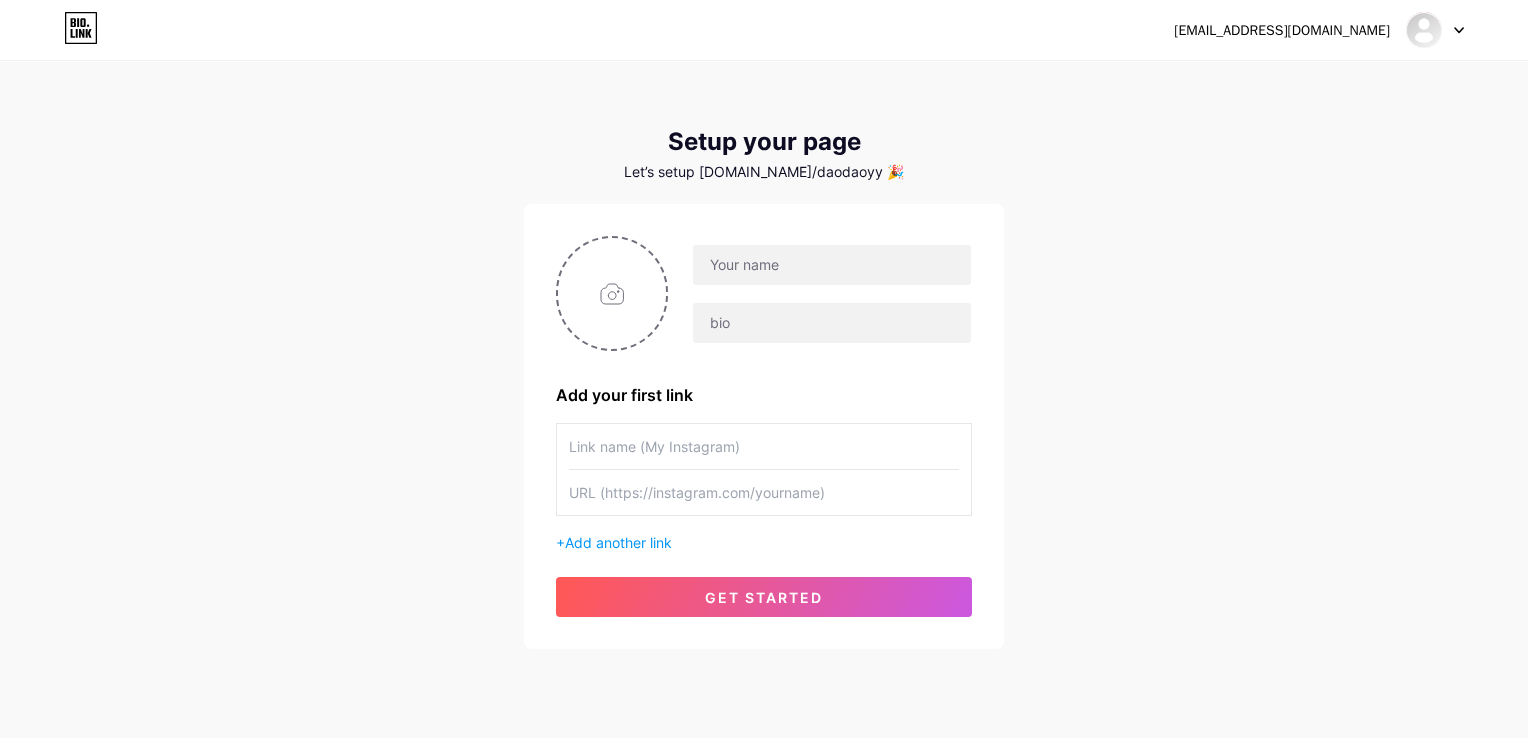 click on "[EMAIL_ADDRESS][DOMAIN_NAME]           Dashboard     Logout   Setup your page   Let’s setup [DOMAIN_NAME]/daodaoyy 🎉                       Add your first link
+  Add another link     get started" at bounding box center [764, 396] 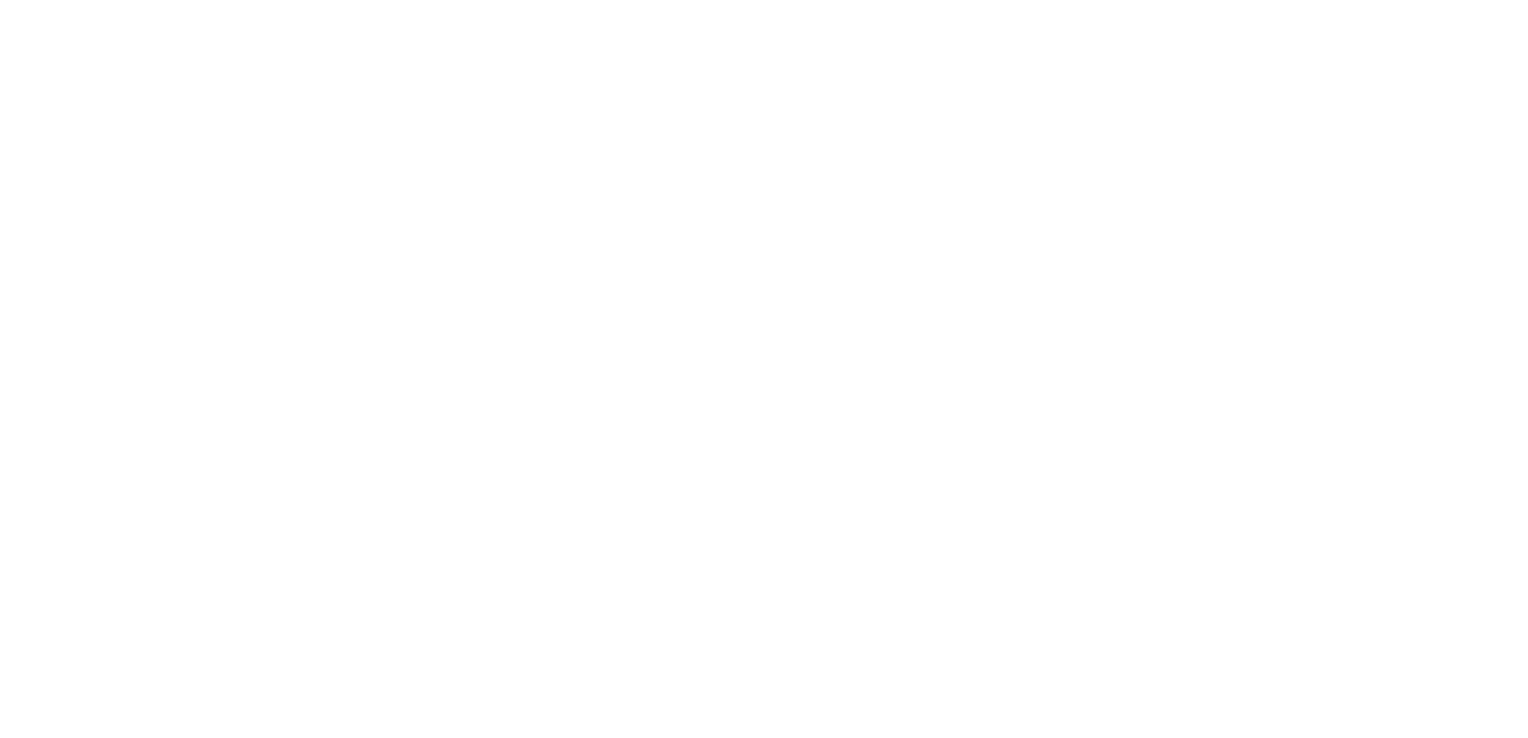 click at bounding box center (764, 0) 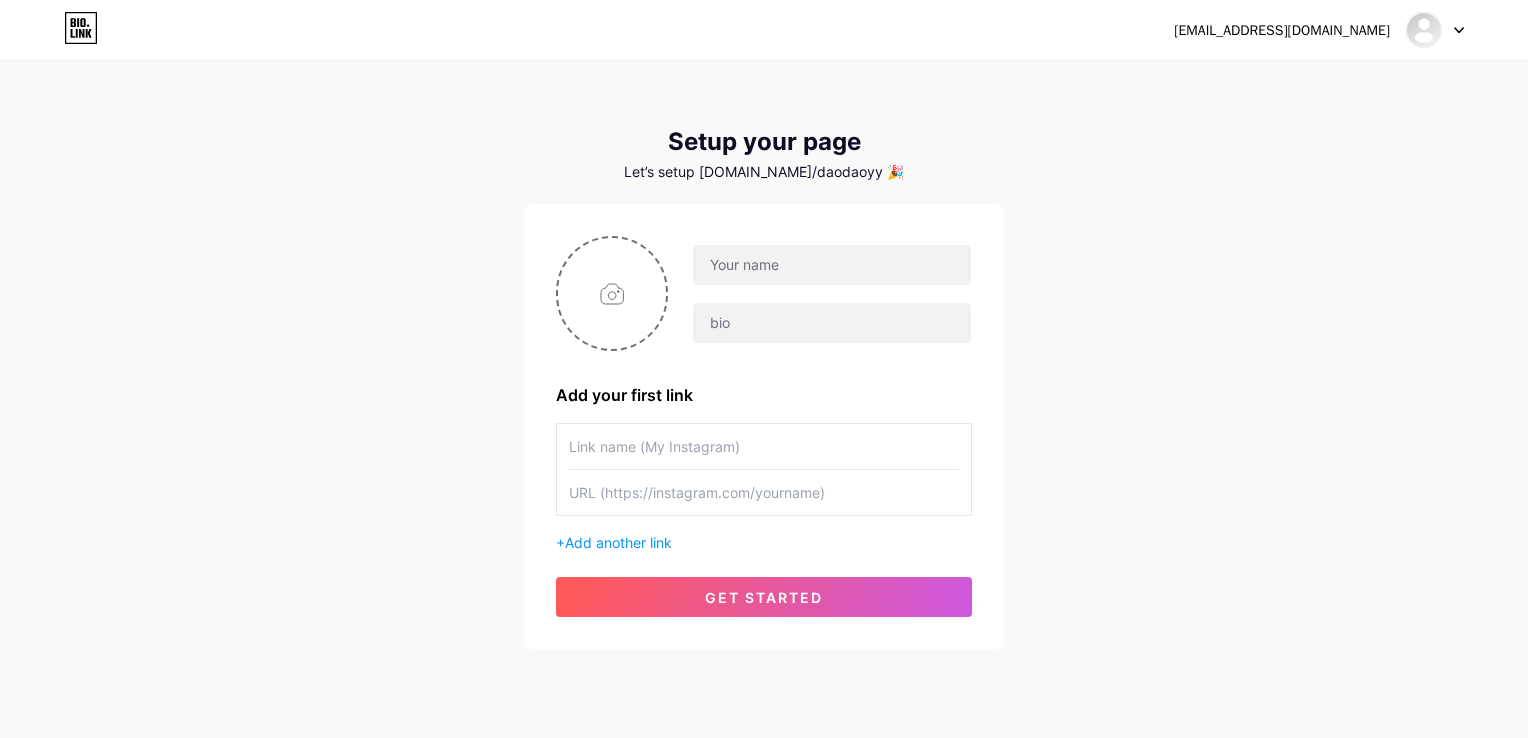 click on "[EMAIL_ADDRESS][DOMAIN_NAME]           Dashboard     Logout   Setup your page   Let’s setup [DOMAIN_NAME]/daodaoyy 🎉                       Add your first link
+  Add another link     get started" at bounding box center [764, 396] 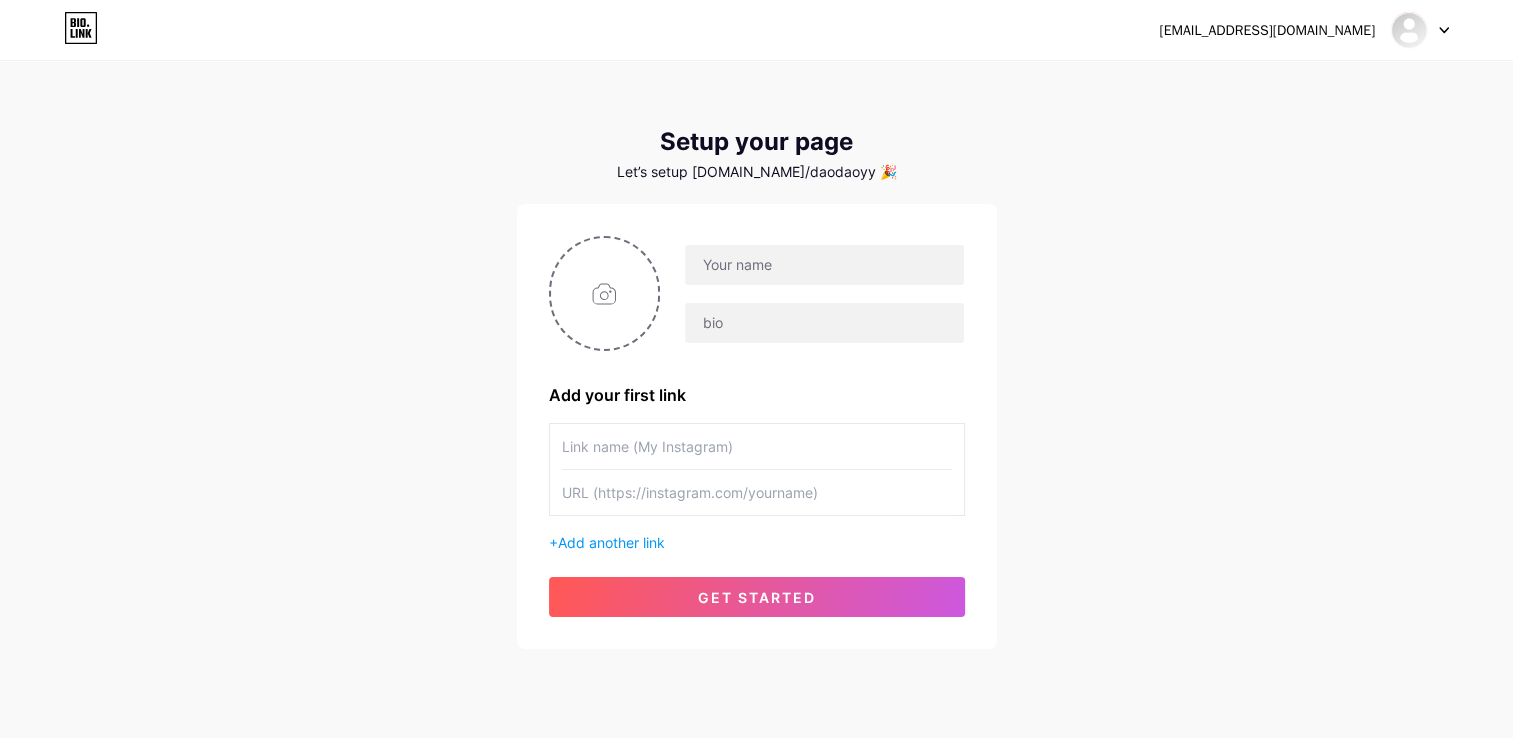 click 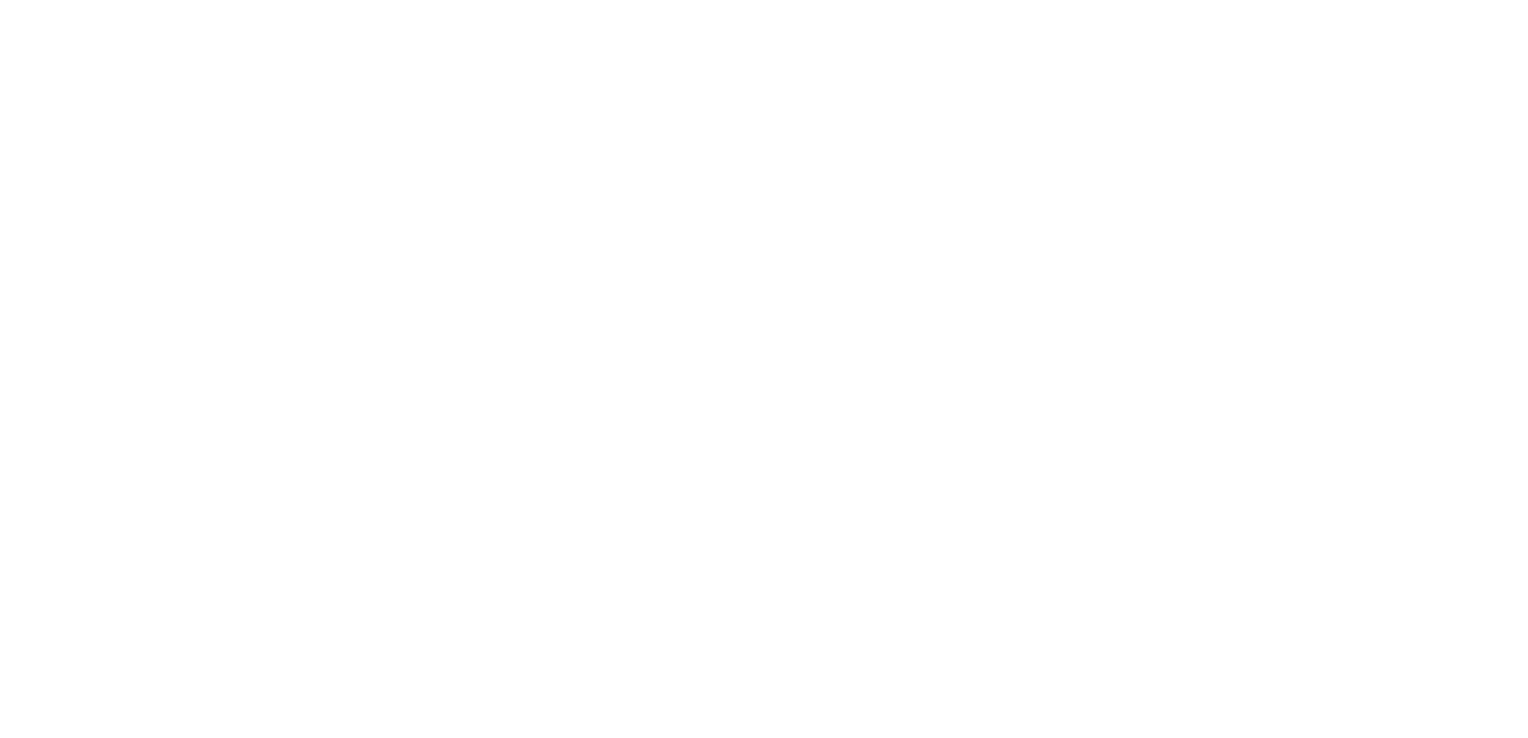click at bounding box center (764, 0) 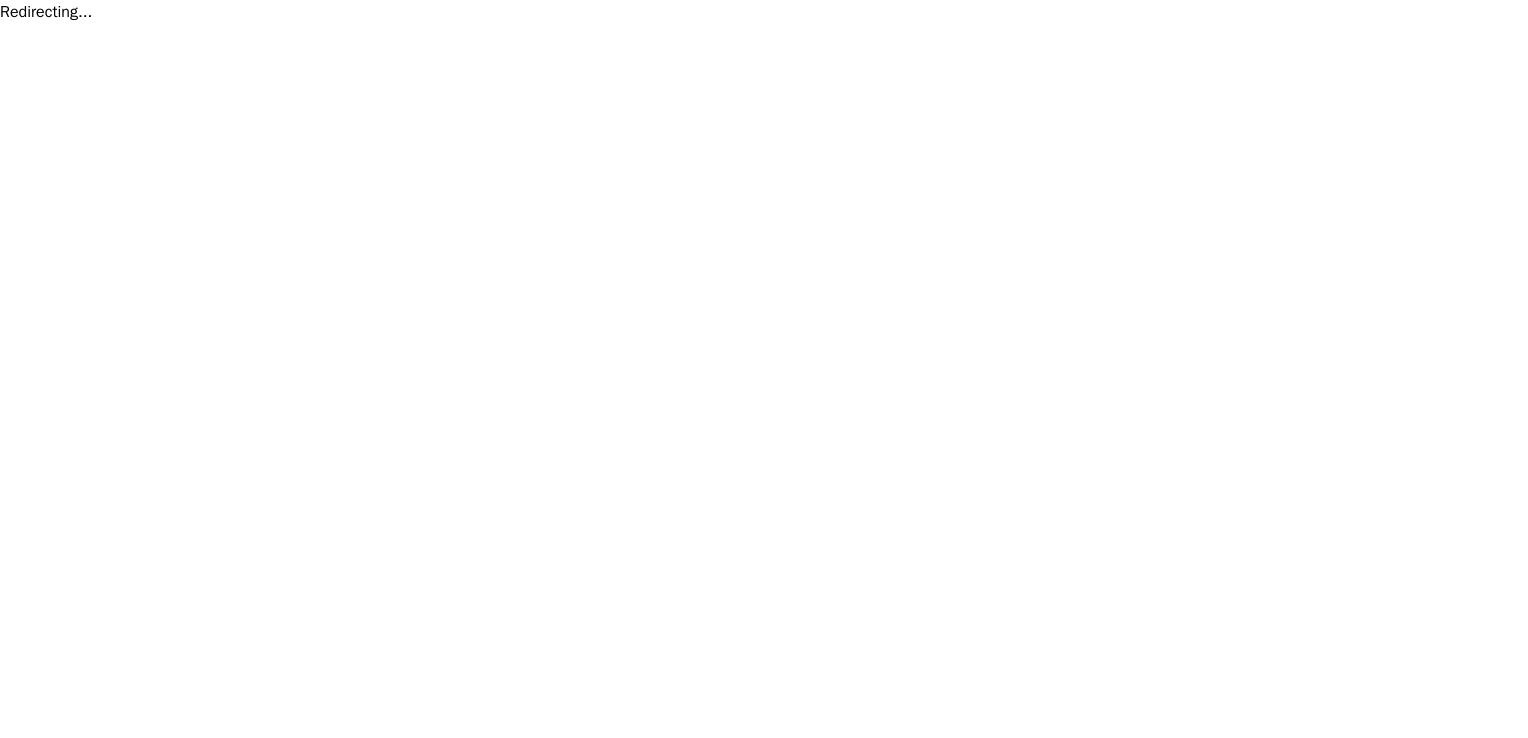 scroll, scrollTop: 0, scrollLeft: 0, axis: both 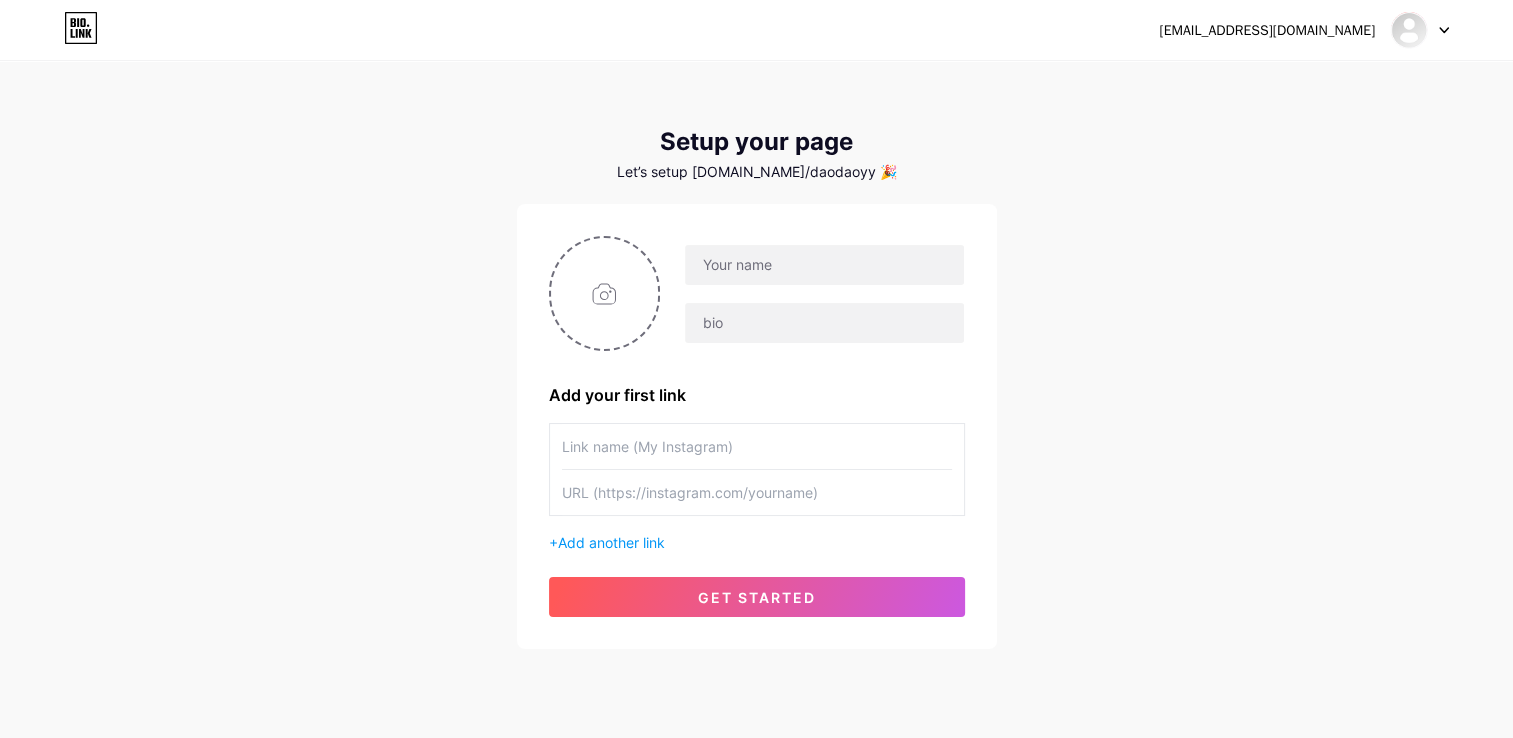 click 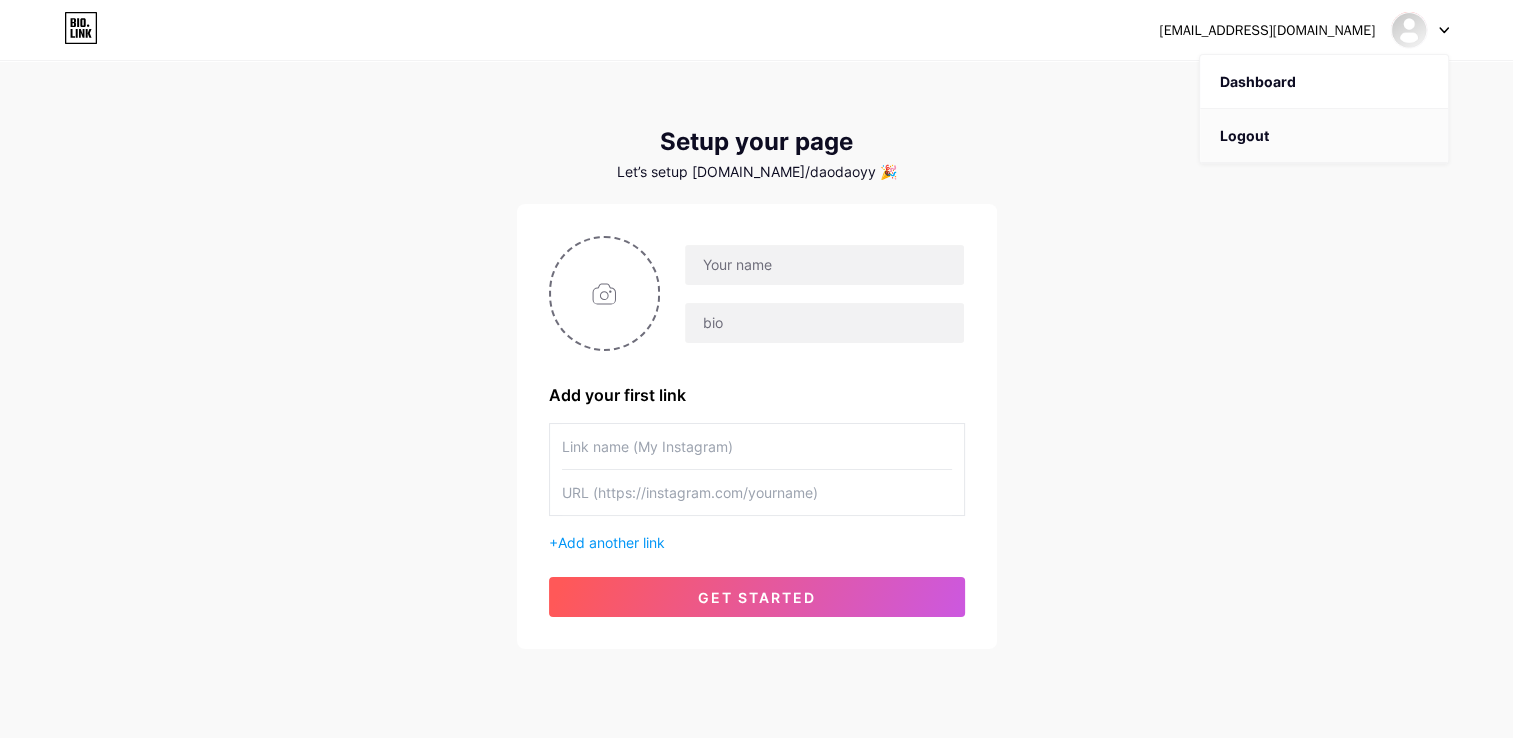click on "Logout" at bounding box center [1324, 136] 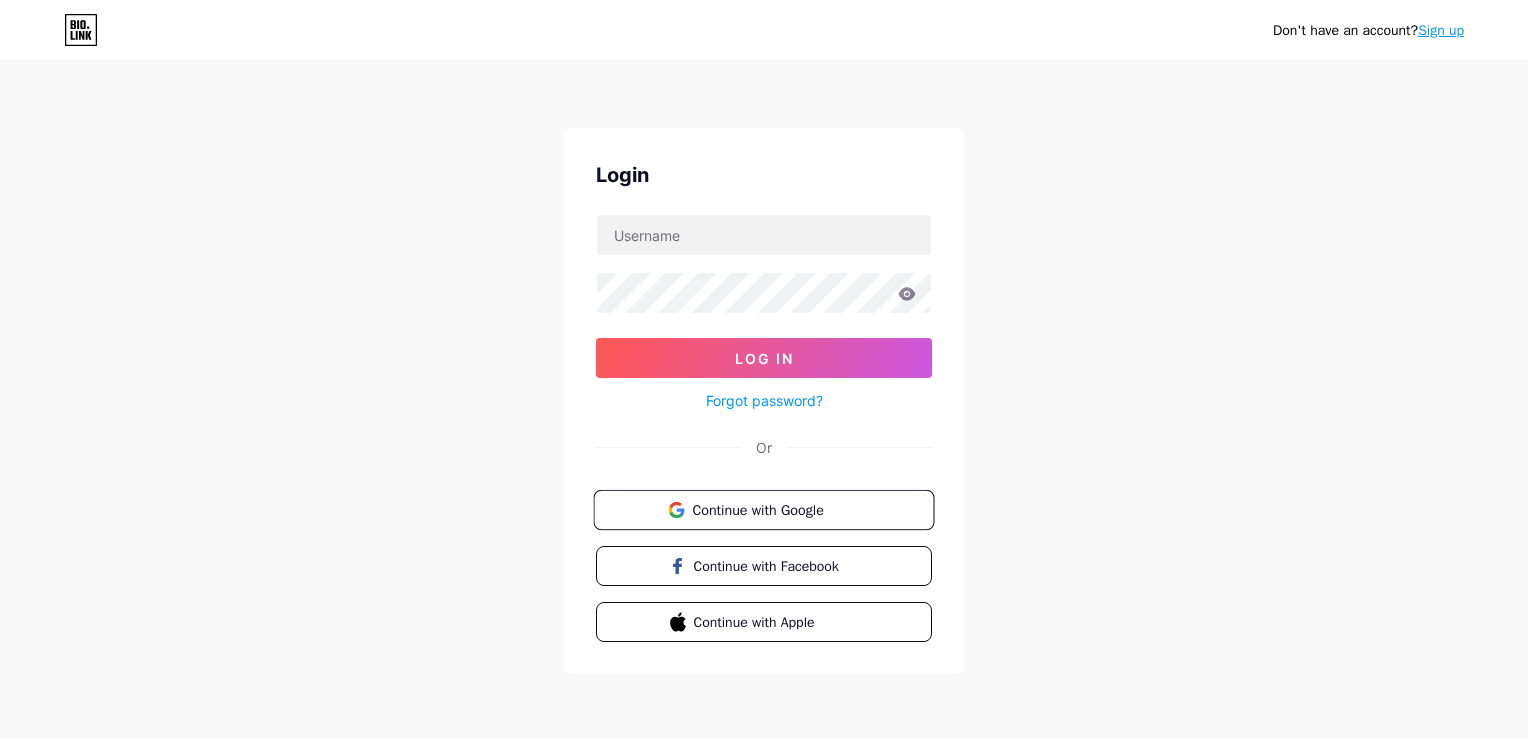 click on "Continue with Google" at bounding box center [763, 510] 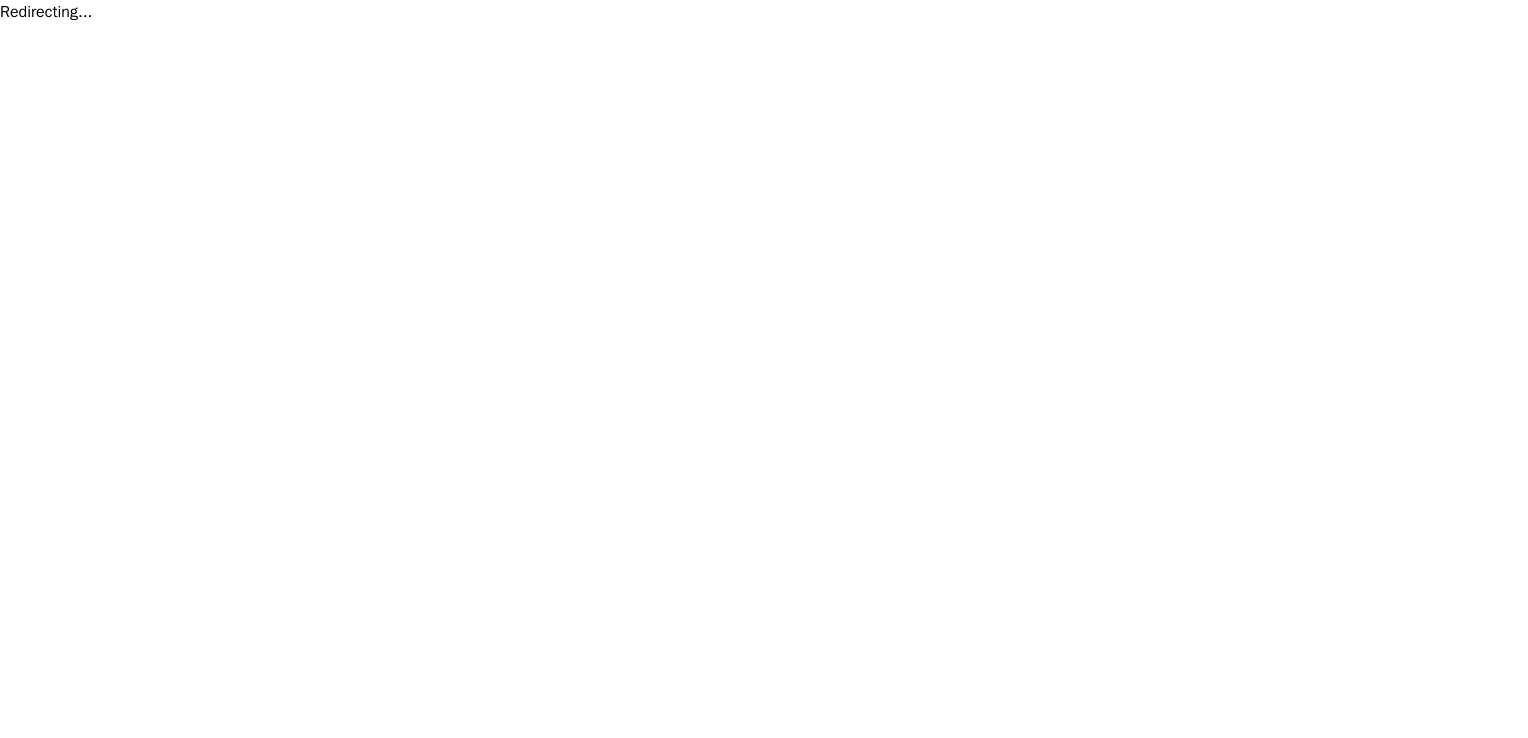 scroll, scrollTop: 0, scrollLeft: 0, axis: both 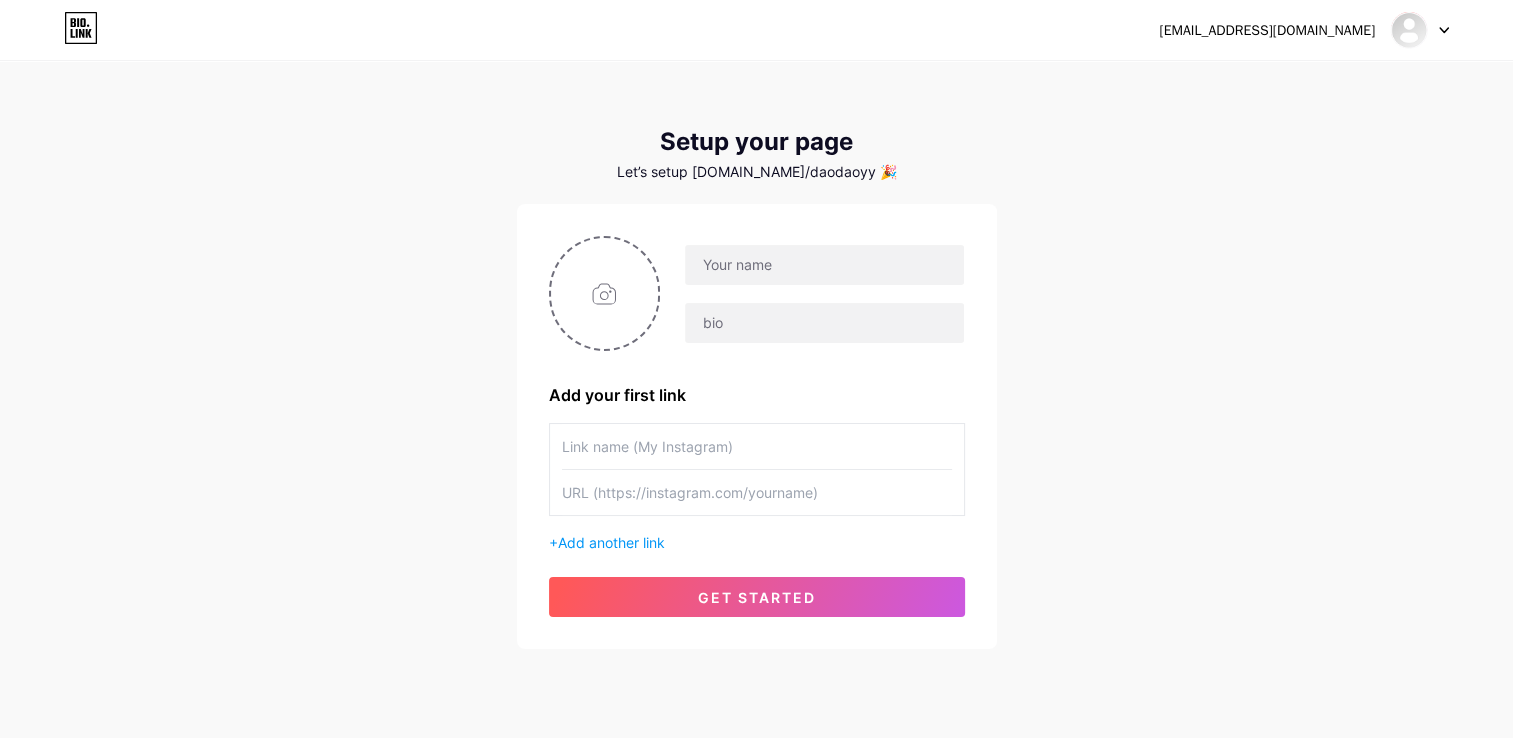 click on "Setup your page   Let’s setup [DOMAIN_NAME]/daodaoyy 🎉                       Add your first link
+  Add another link     get started" at bounding box center [757, 388] 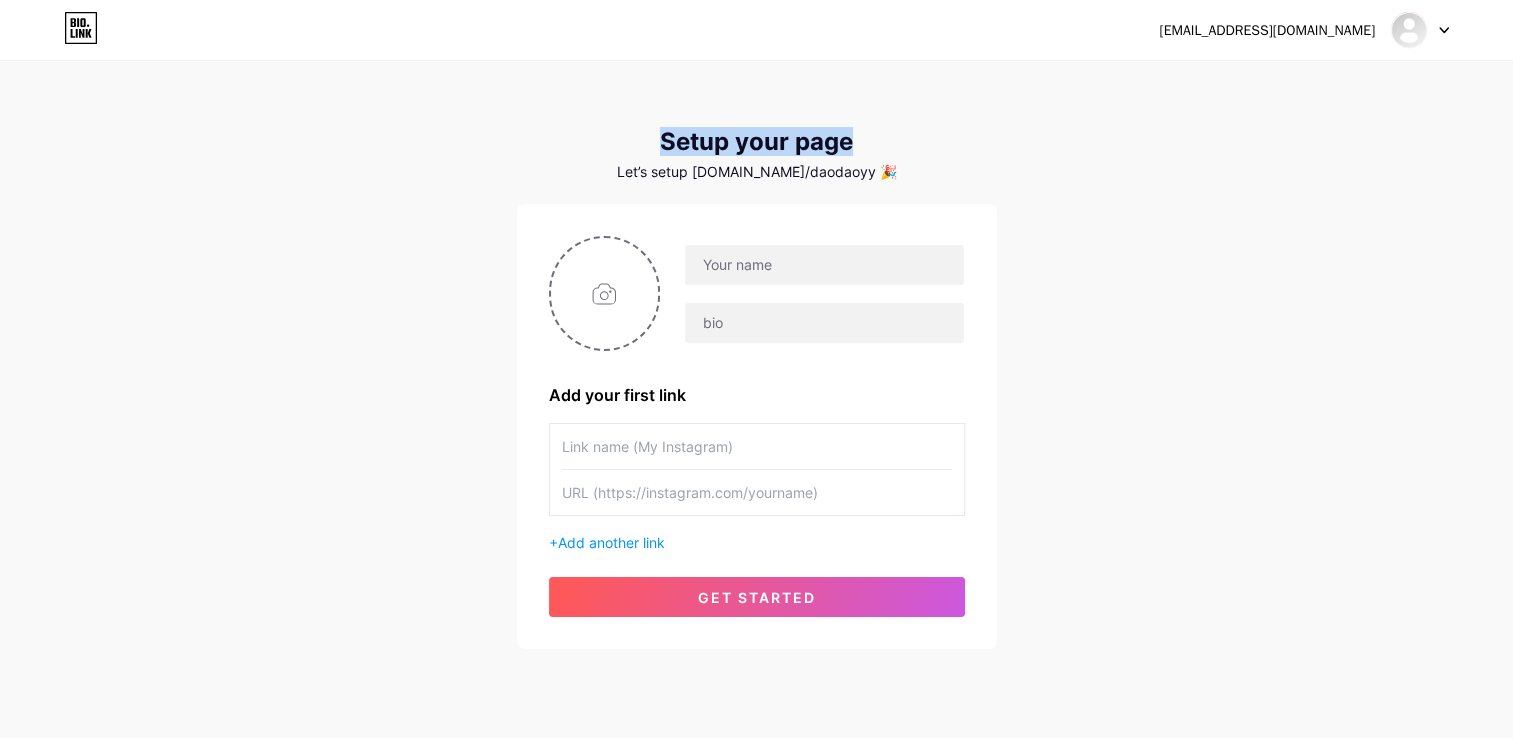 drag, startPoint x: 873, startPoint y: 151, endPoint x: 640, endPoint y: 137, distance: 233.42023 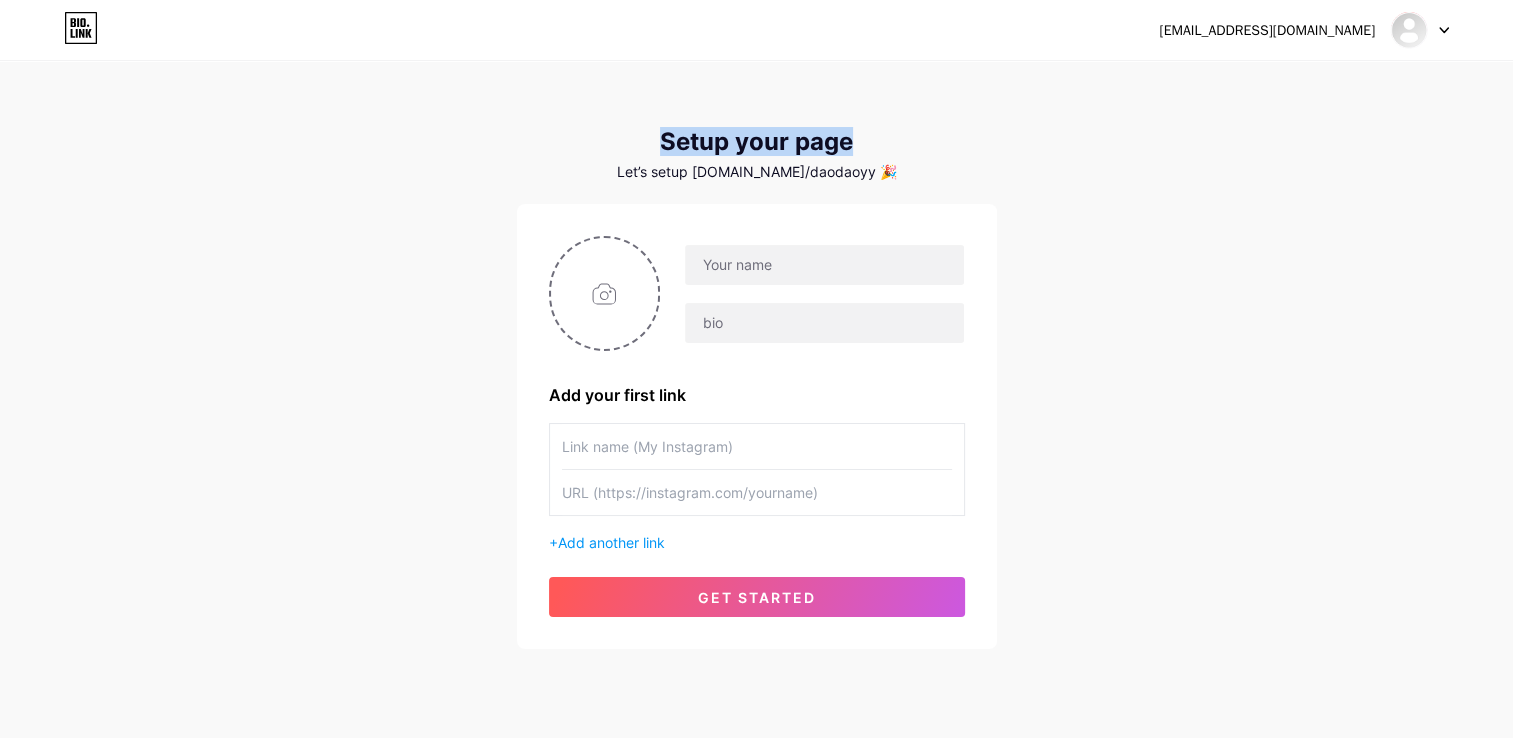 click on "Setup your page" at bounding box center (757, 142) 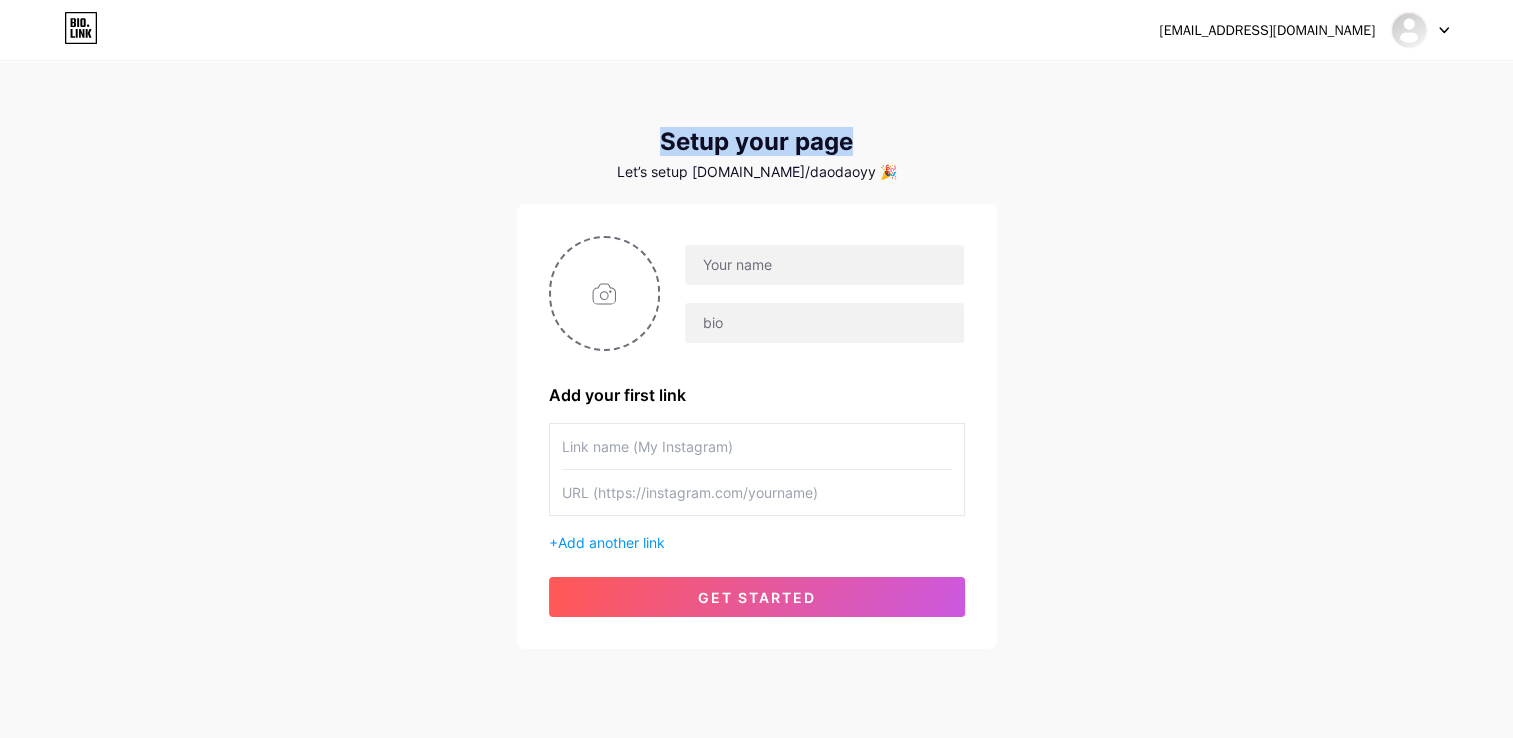 drag, startPoint x: 640, startPoint y: 137, endPoint x: 1096, endPoint y: 142, distance: 456.0274 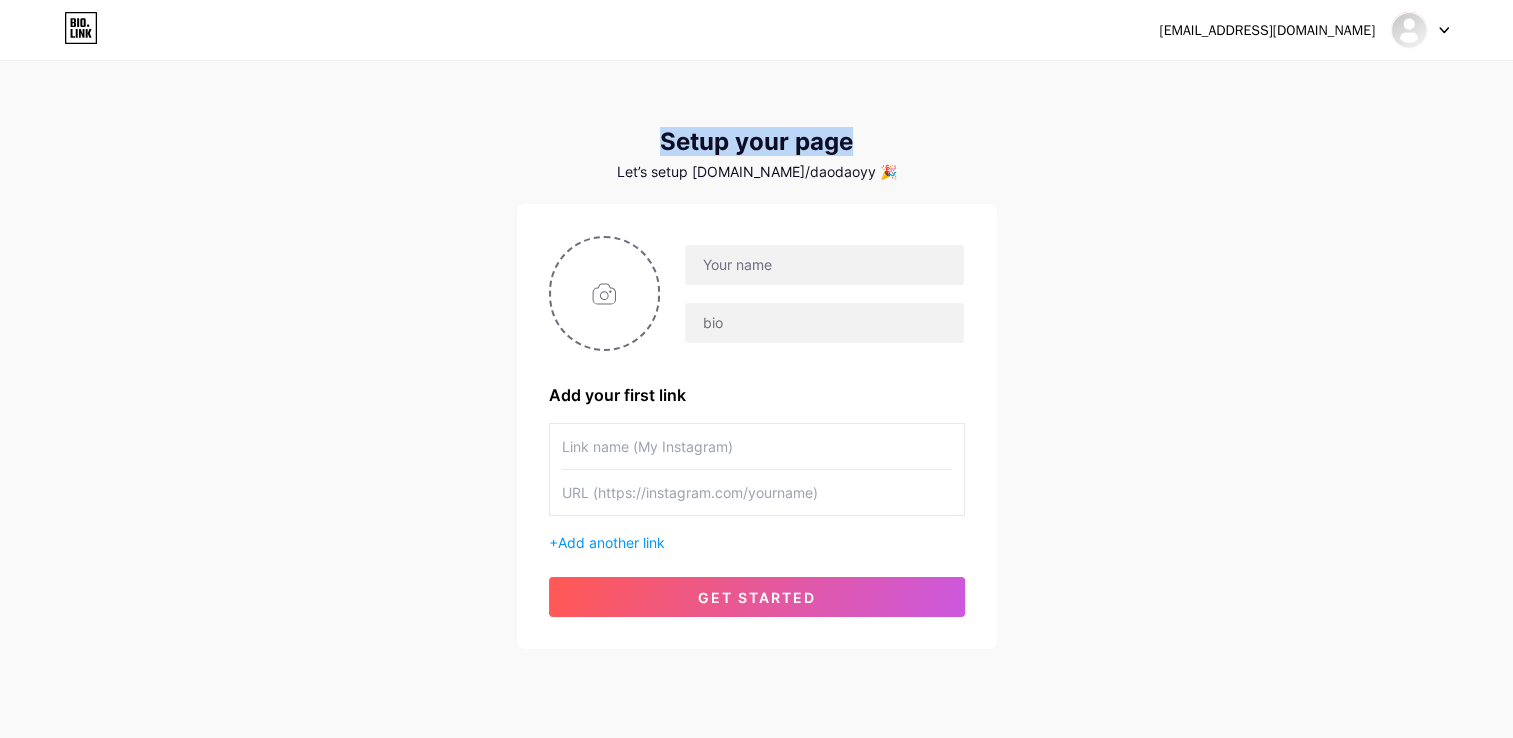 click on "[EMAIL_ADDRESS][DOMAIN_NAME]           Dashboard     Logout   Setup your page   Let’s setup [DOMAIN_NAME]/daodaoyy 🎉                       Add your first link
+  Add another link     get started" at bounding box center [756, 356] 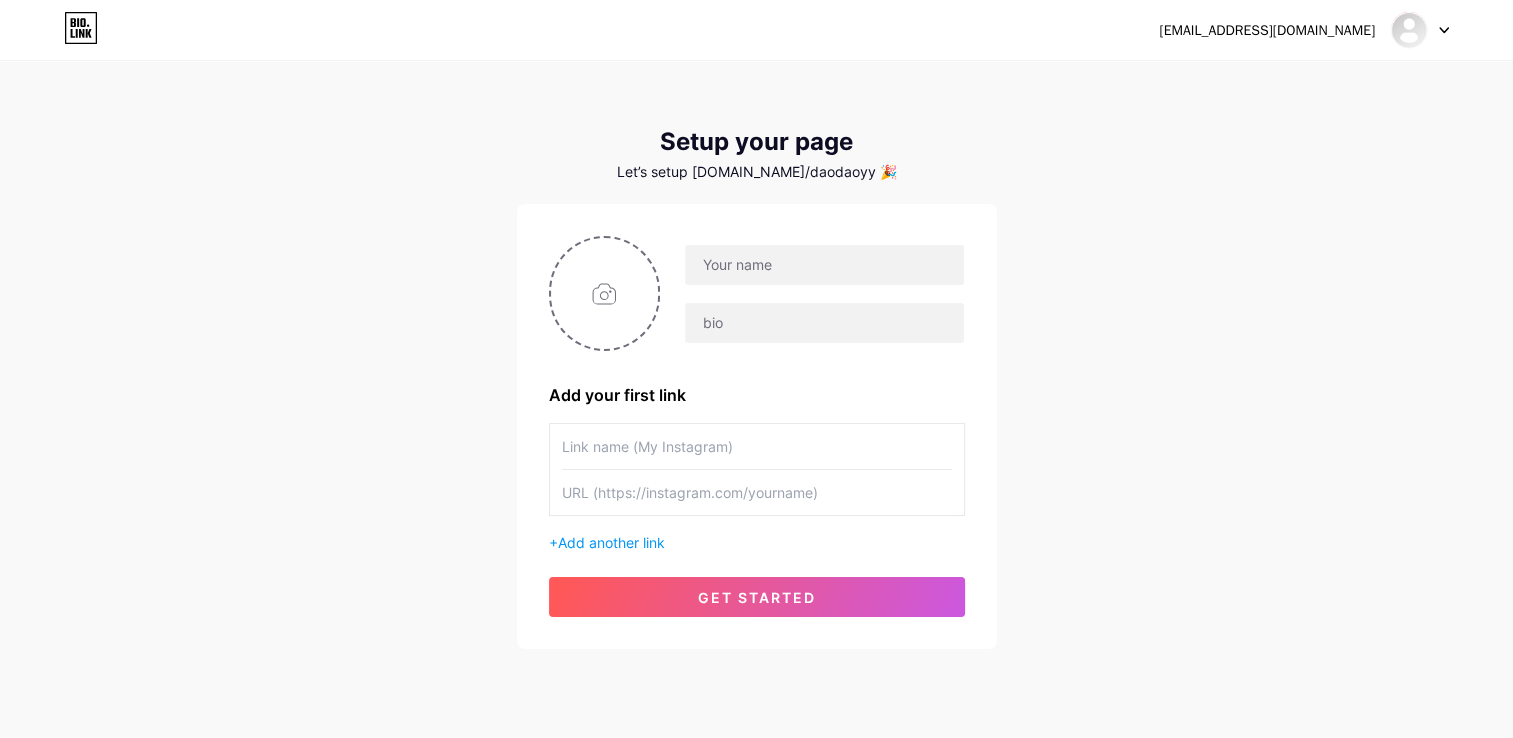 click on "[EMAIL_ADDRESS][DOMAIN_NAME]           Dashboard     Logout   Setup your page   Let’s setup [DOMAIN_NAME]/daodaoyy 🎉                       Add your first link
+  Add another link     get started" at bounding box center (756, 356) 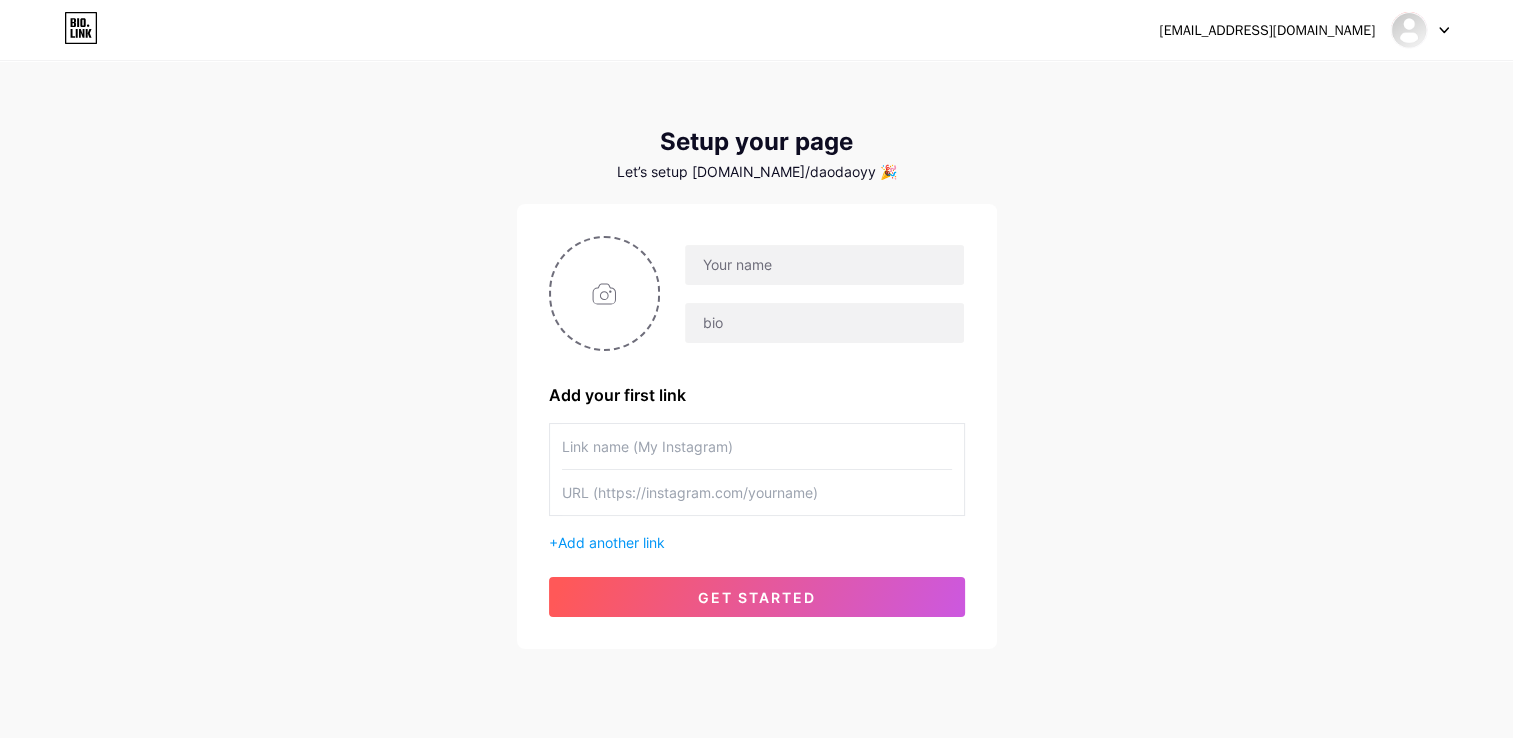 click on "[EMAIL_ADDRESS][DOMAIN_NAME]           Dashboard     Logout   Setup your page   Let’s setup [DOMAIN_NAME]/daodaoyy 🎉                       Add your first link
+  Add another link     get started" at bounding box center (756, 356) 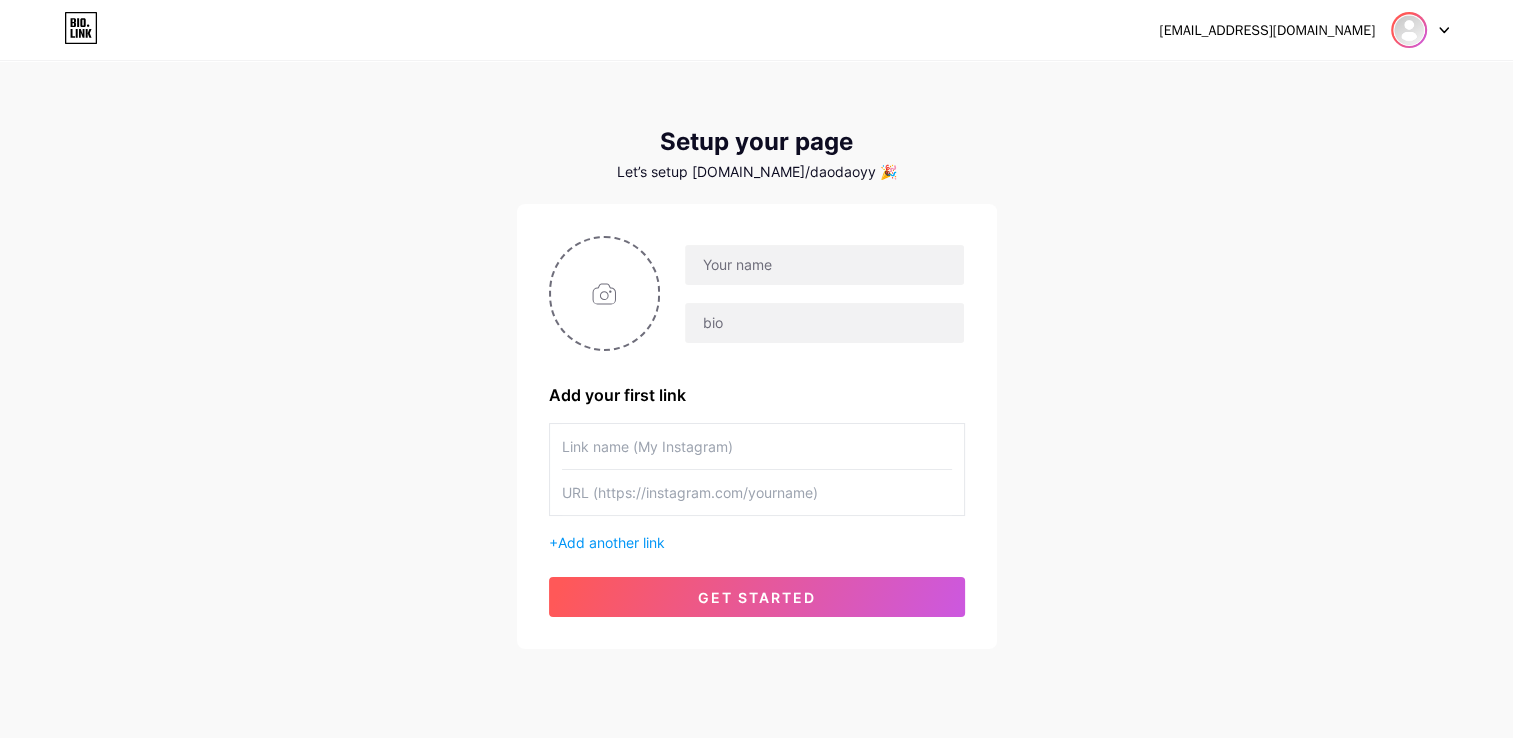 click at bounding box center [1409, 30] 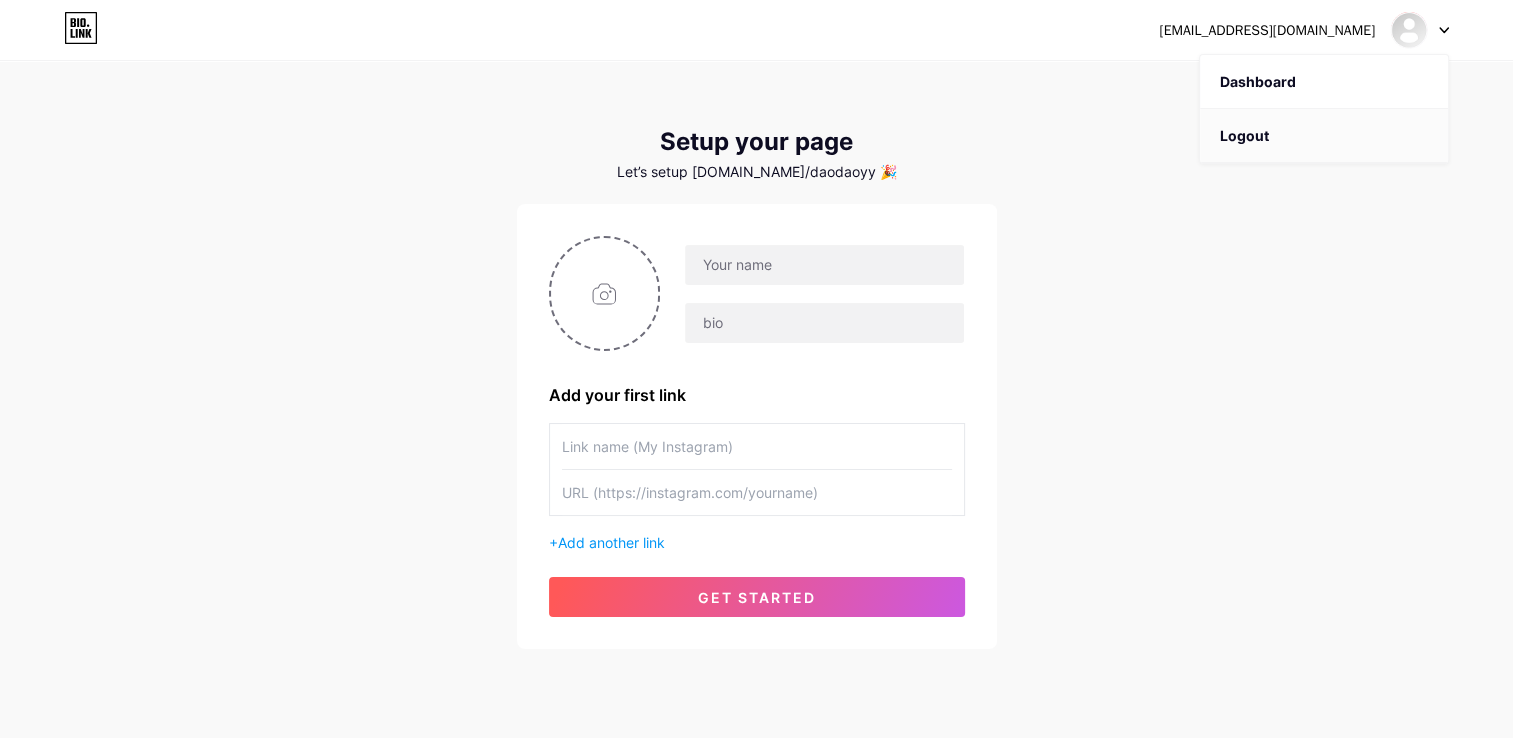 click on "Logout" at bounding box center [1324, 136] 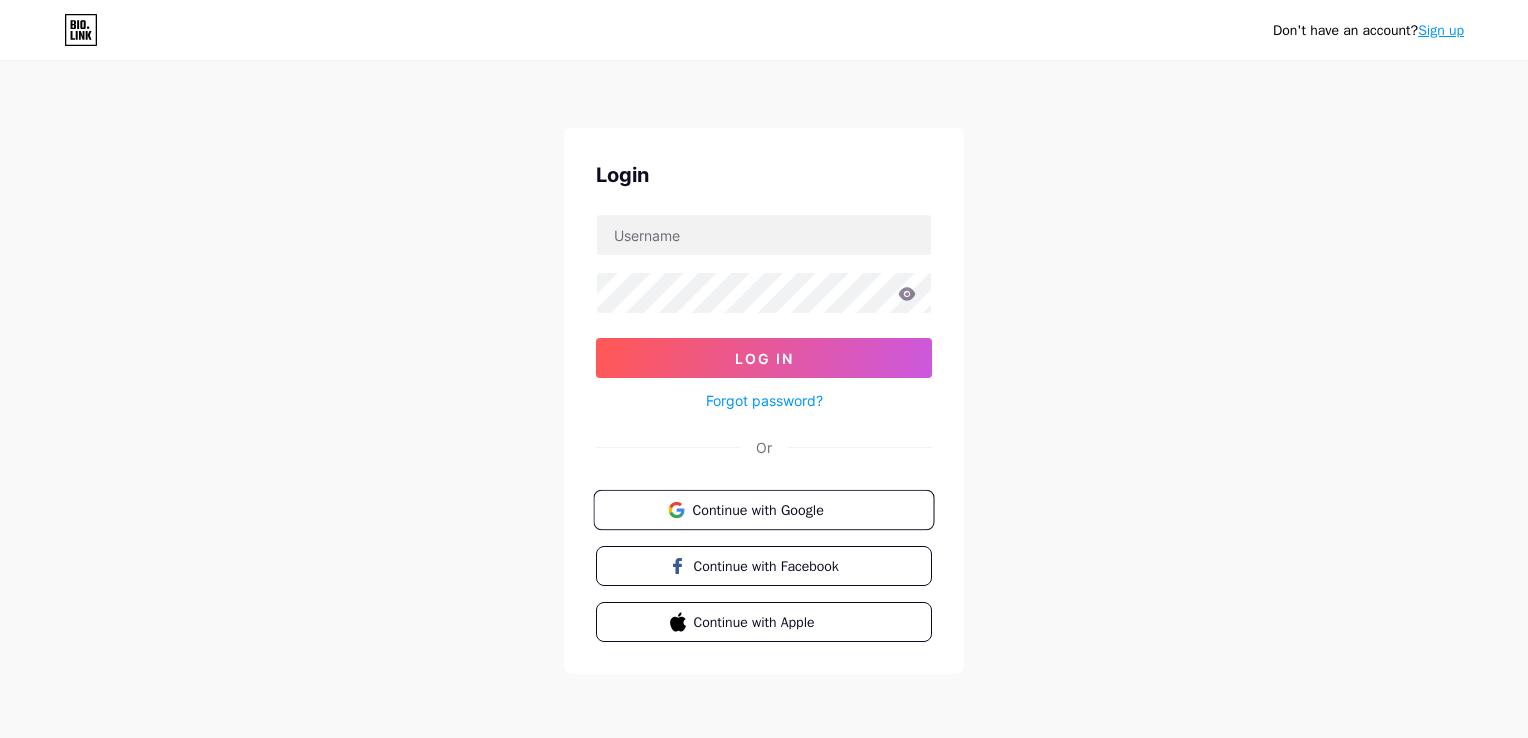 click on "Continue with Google" at bounding box center (775, 509) 